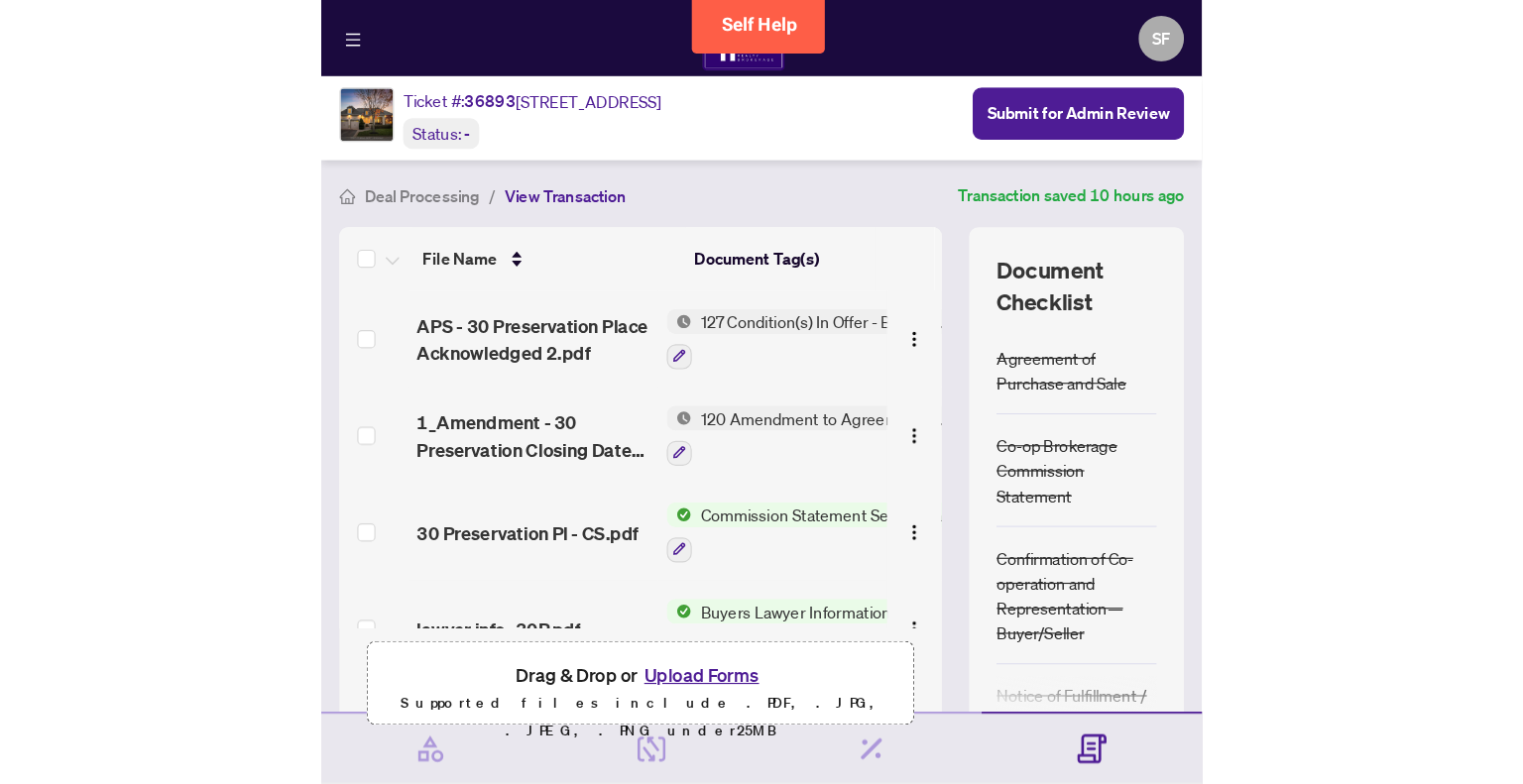 scroll, scrollTop: 0, scrollLeft: 0, axis: both 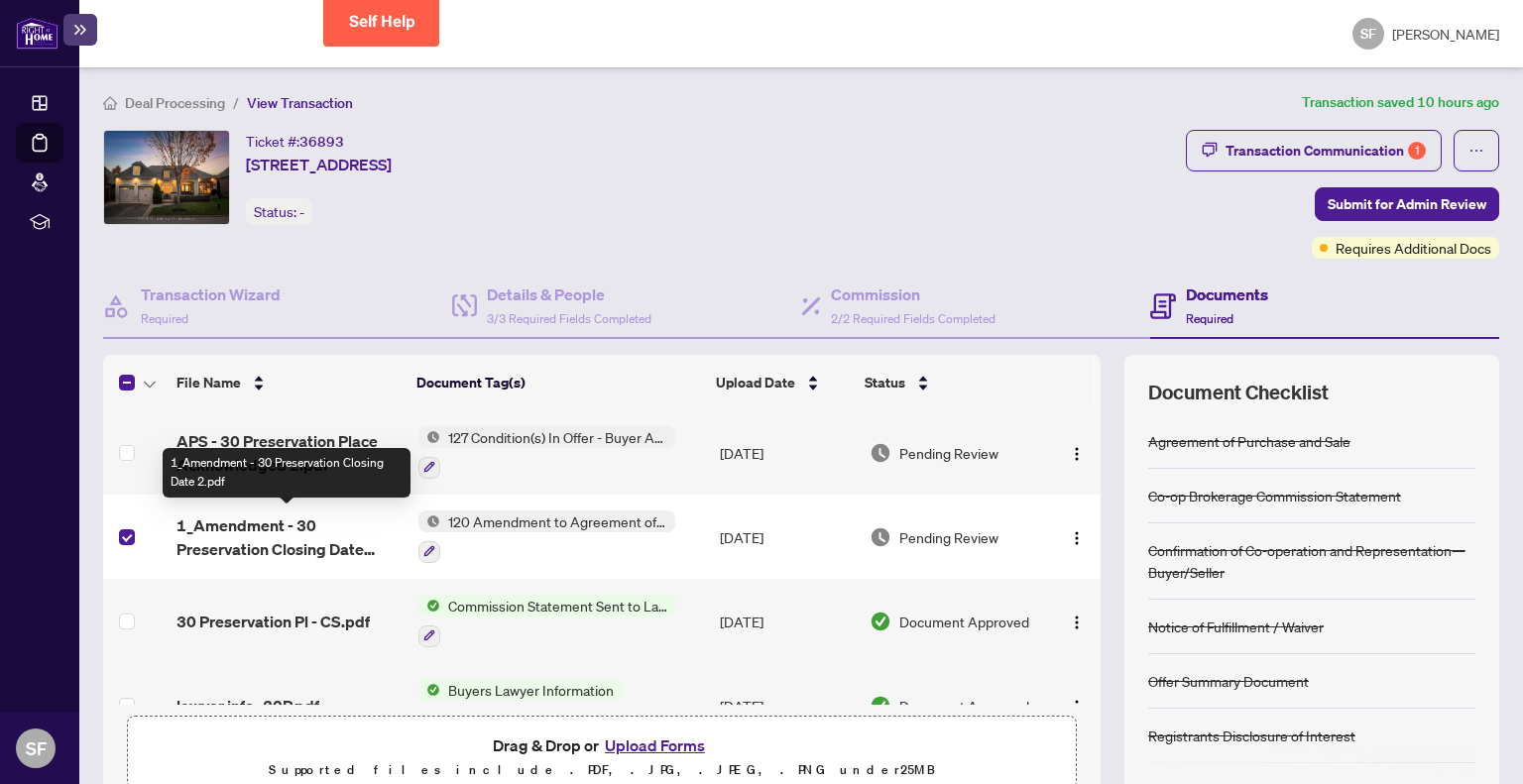 click on "1_Amendment - 30 Preservation Closing Date 2.pdf" at bounding box center (289, 537) 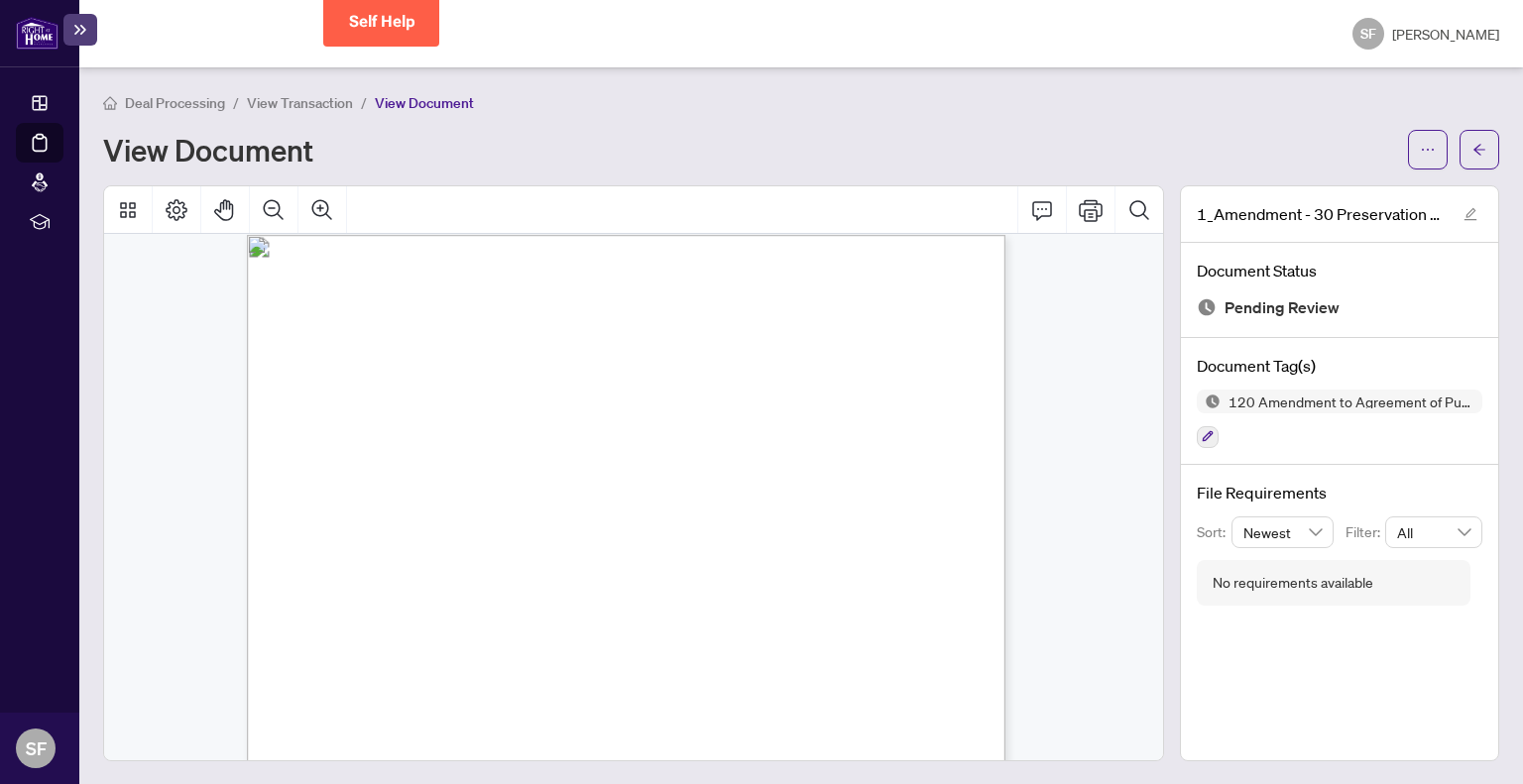 scroll, scrollTop: 0, scrollLeft: 0, axis: both 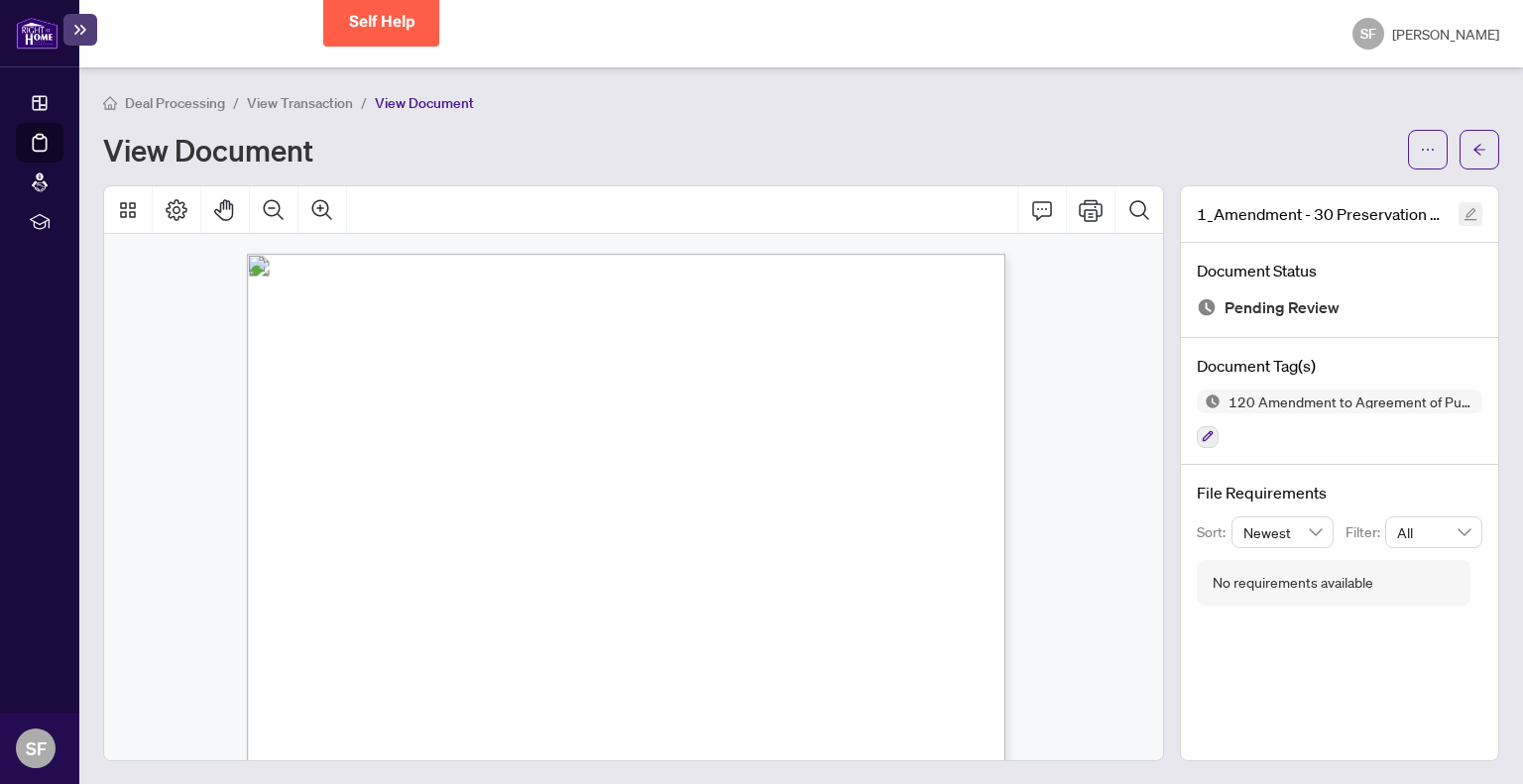 click 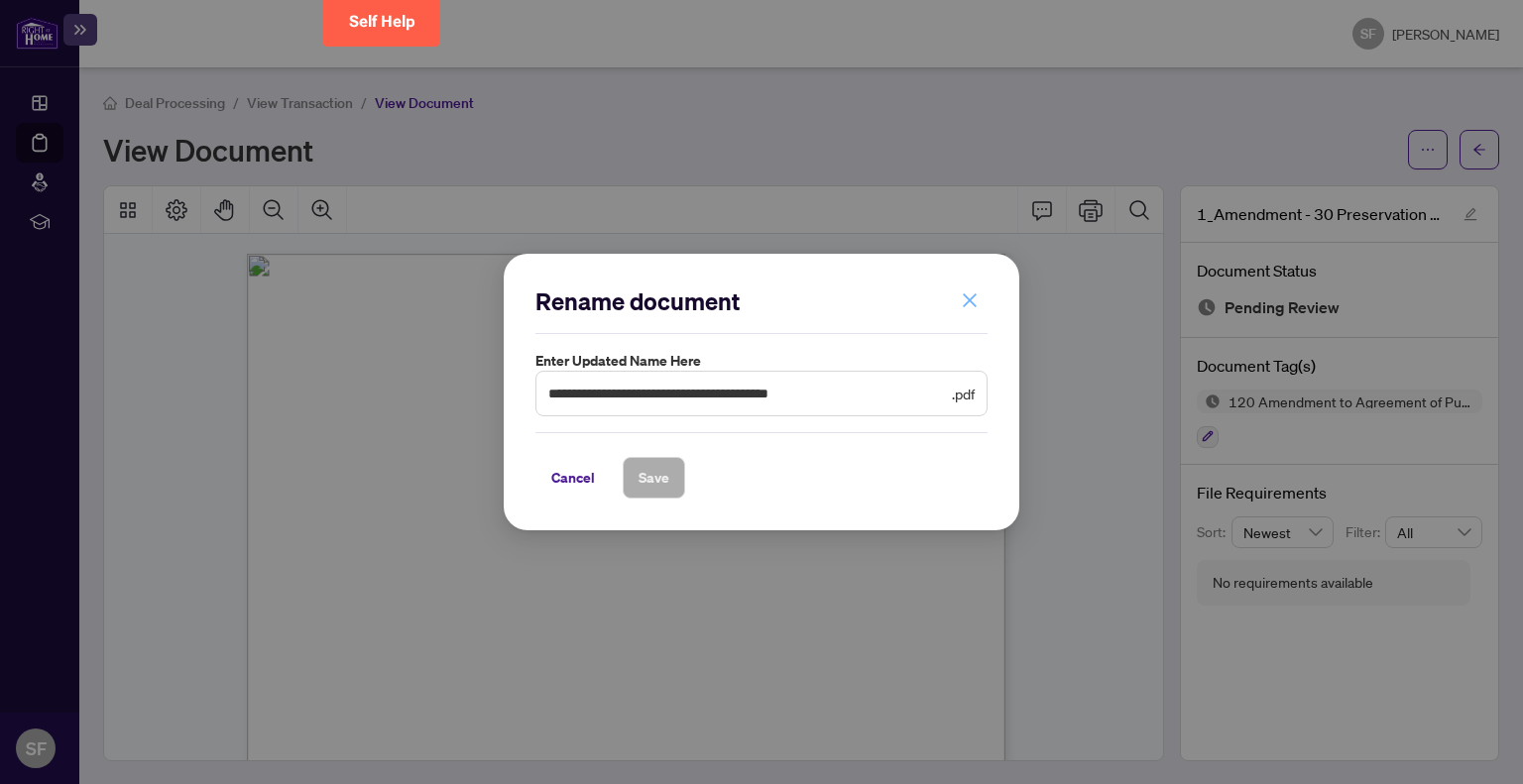 click 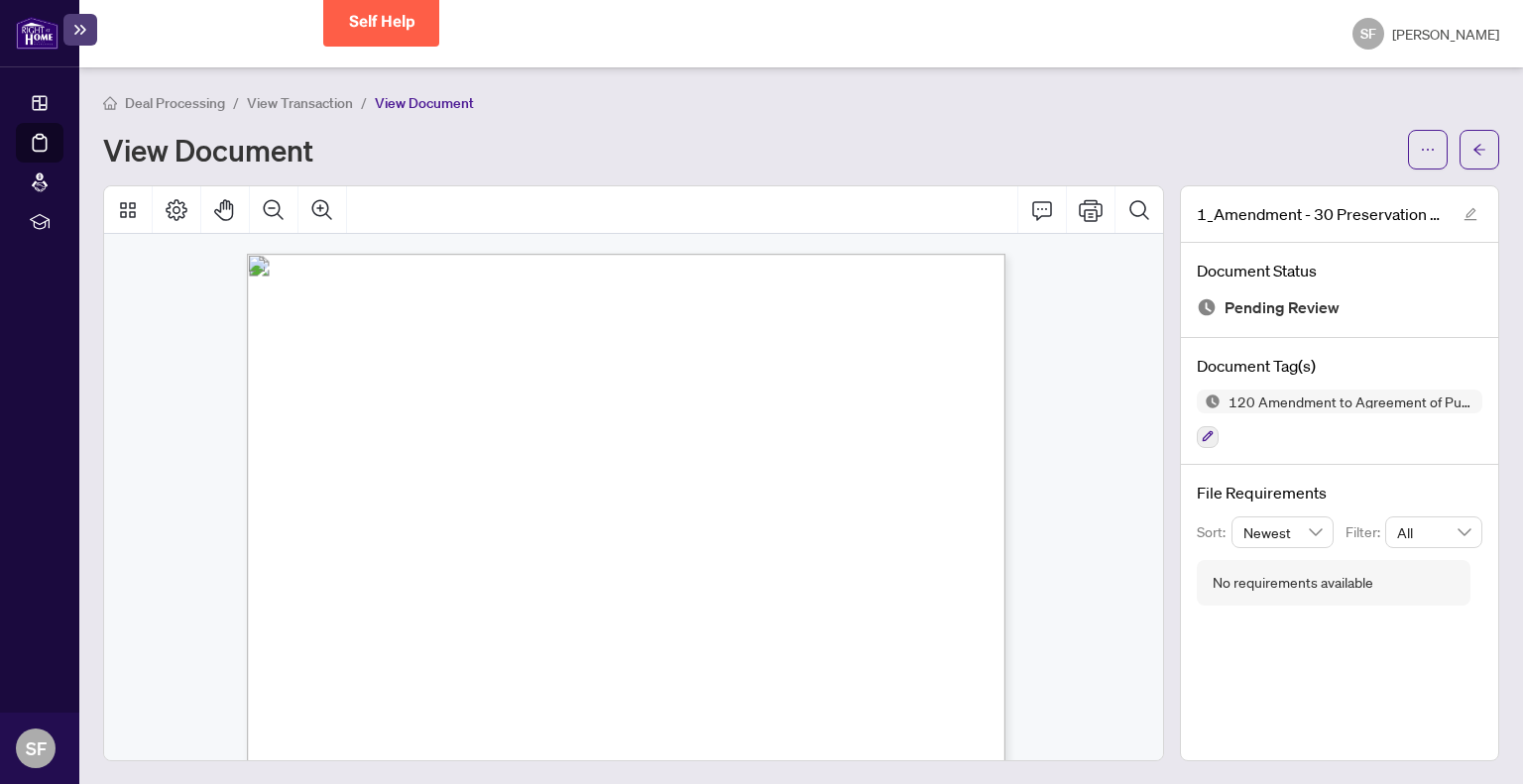 click on "View Transaction" at bounding box center (299, 103) 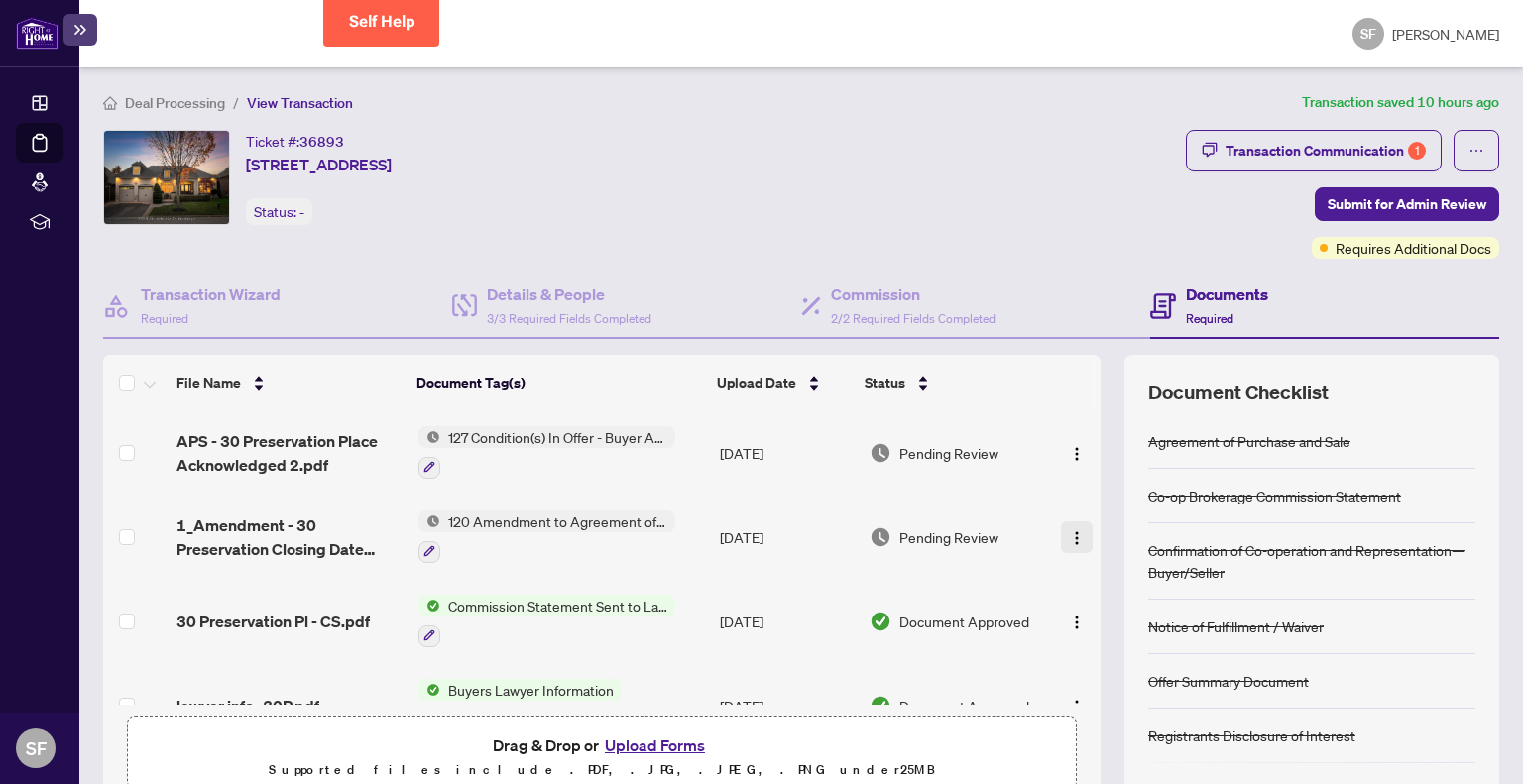 click at bounding box center [1077, 538] 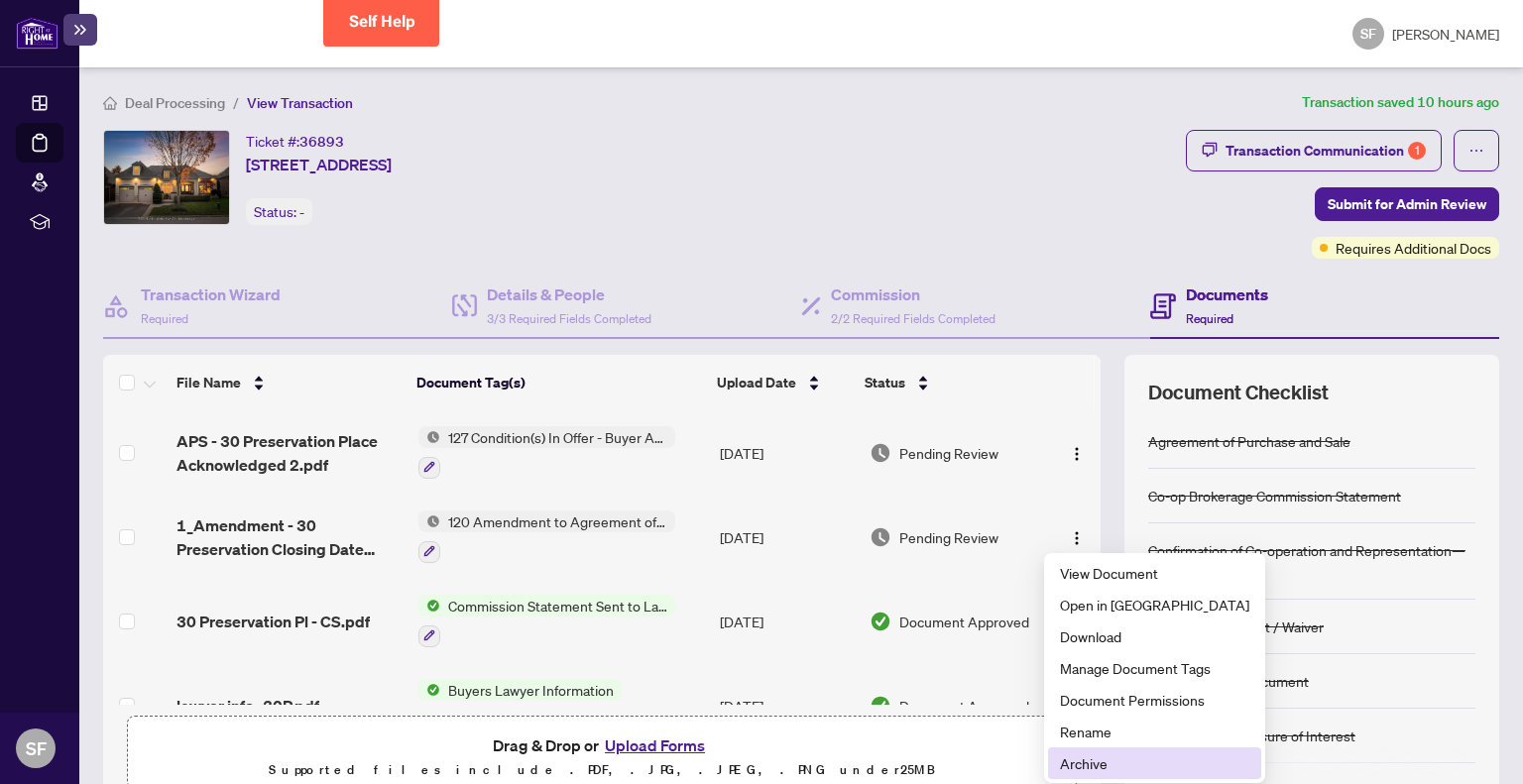 click on "Archive" at bounding box center (1154, 763) 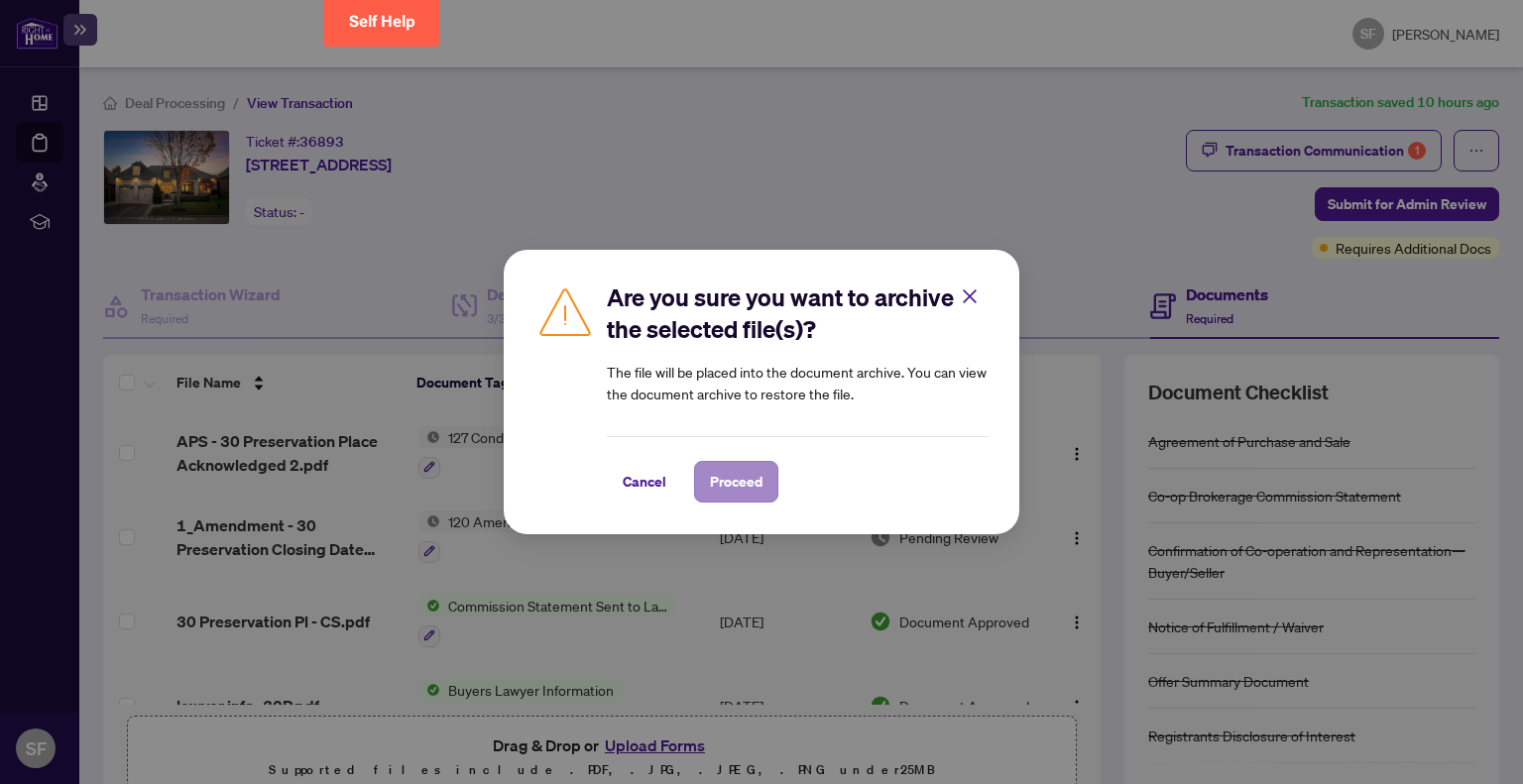 click on "Proceed" at bounding box center (736, 482) 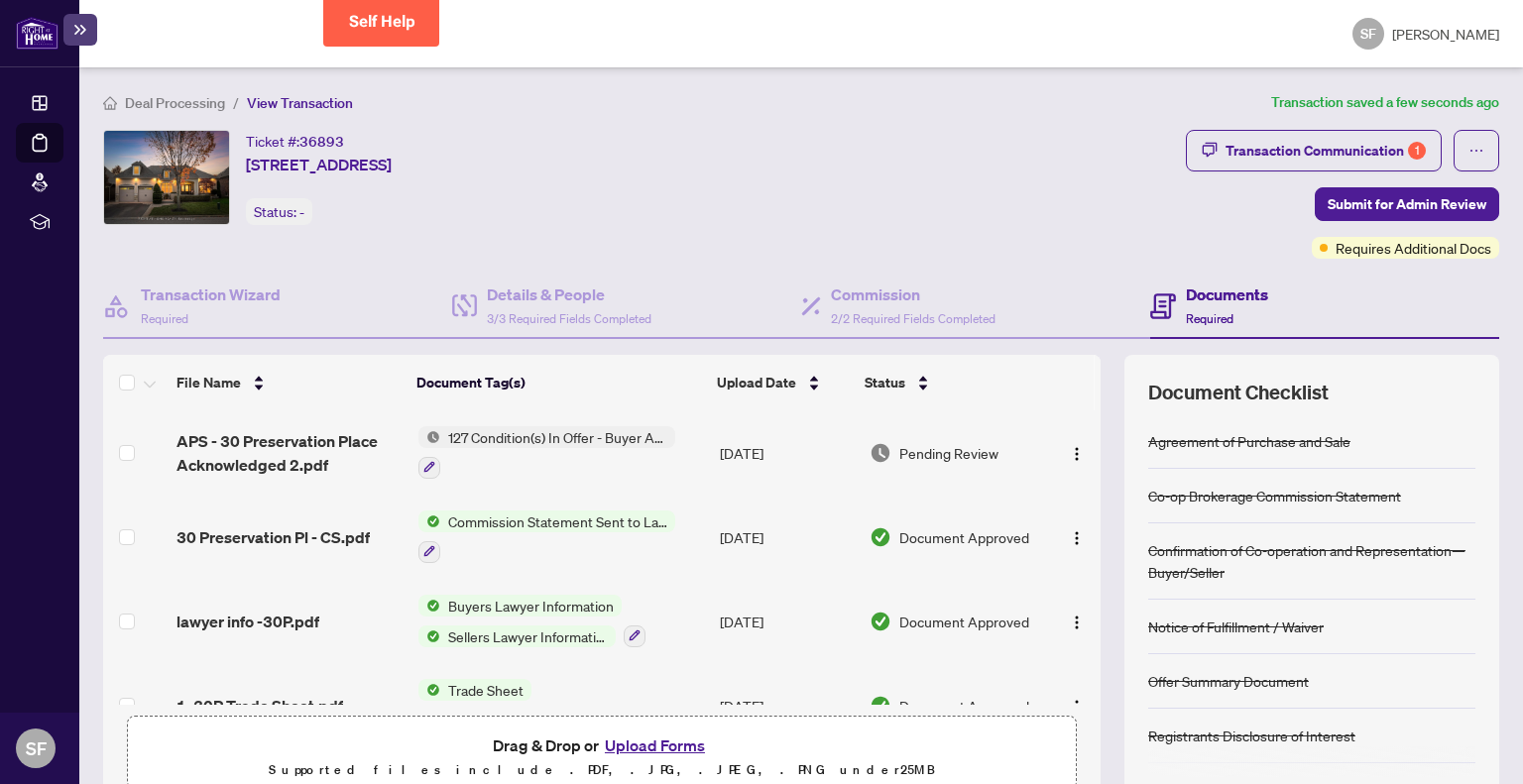 click on "Upload Forms" at bounding box center (654, 745) 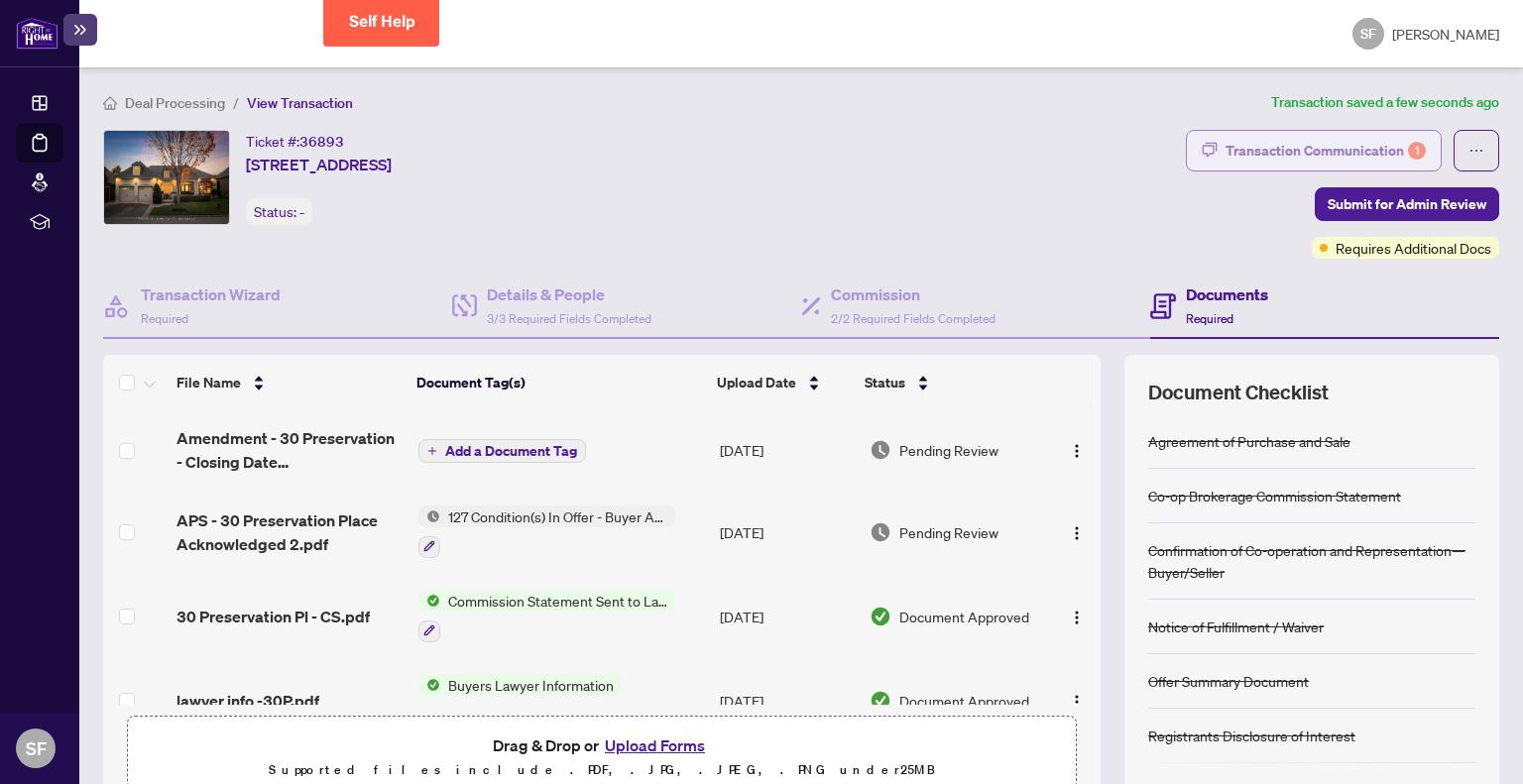 click on "Transaction Communication 1" at bounding box center [1326, 151] 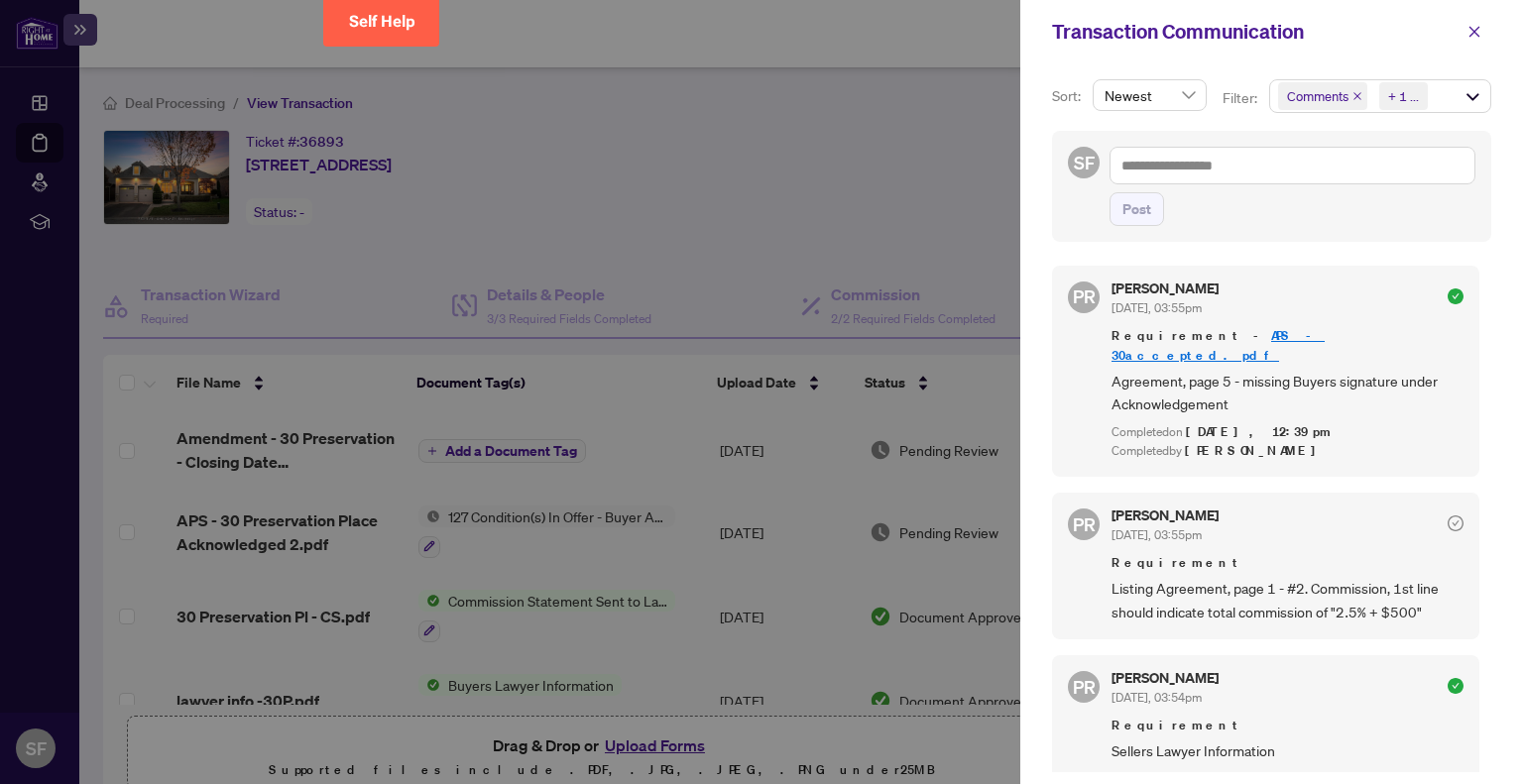 scroll, scrollTop: 0, scrollLeft: 0, axis: both 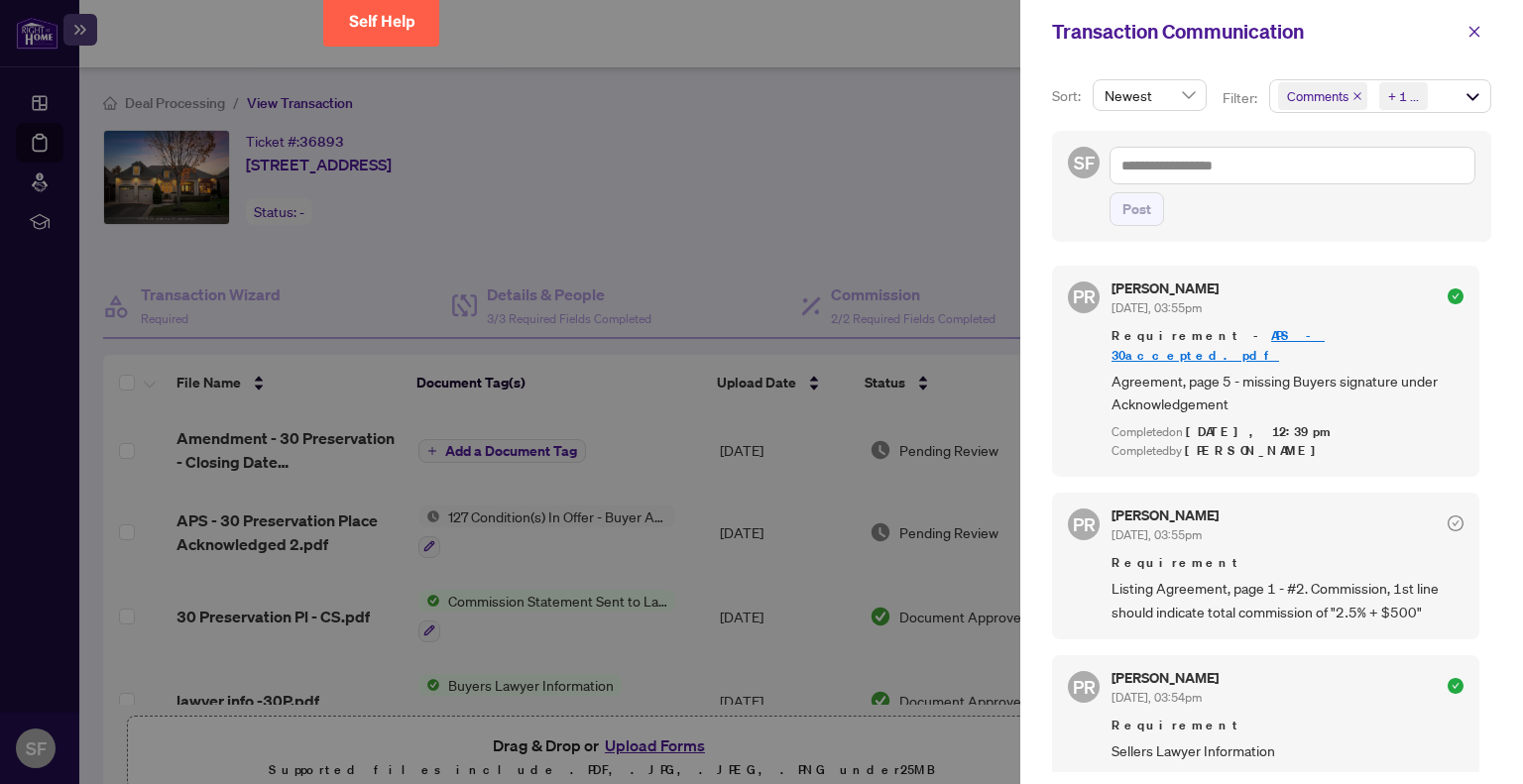 click at bounding box center (762, 392) 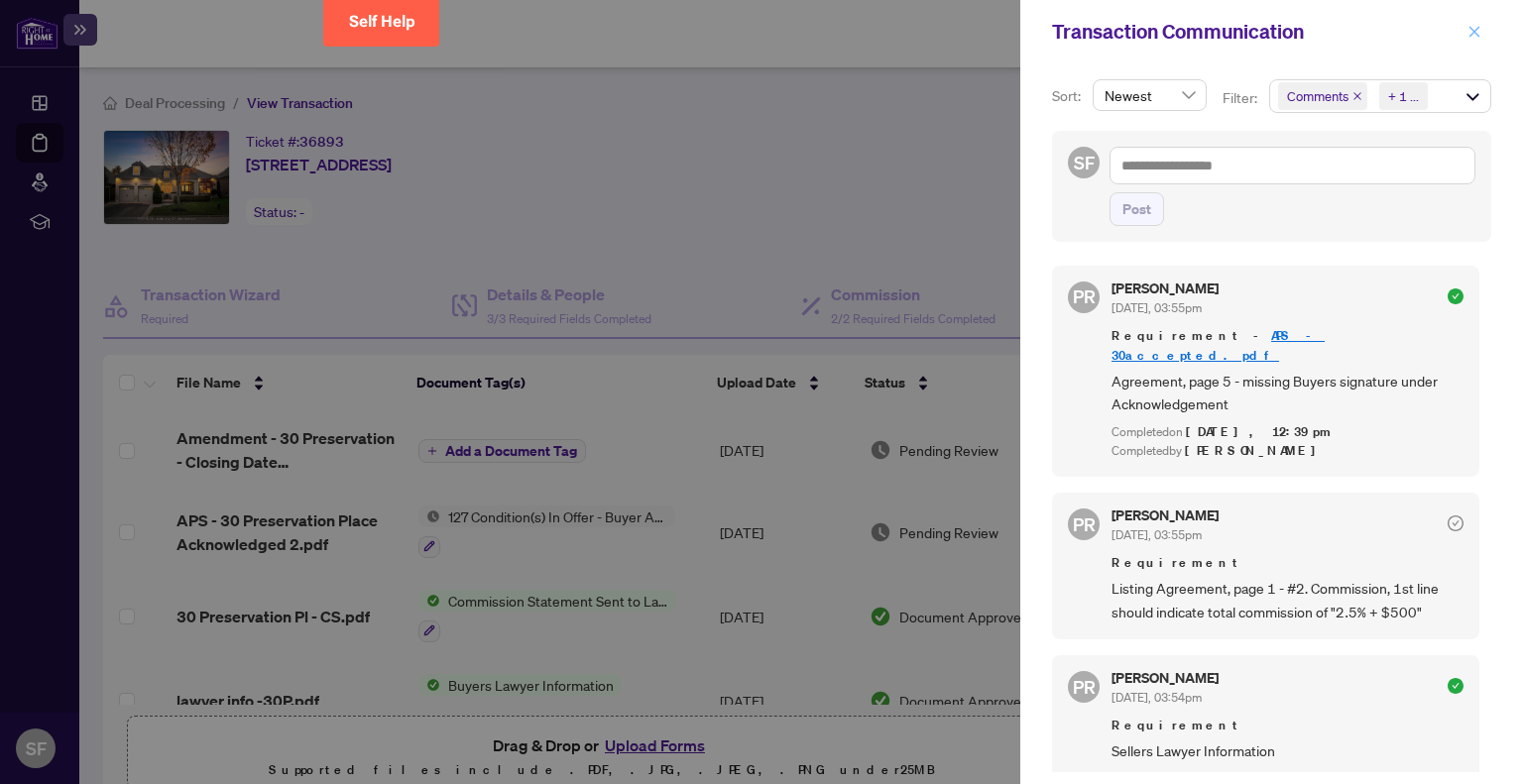 click 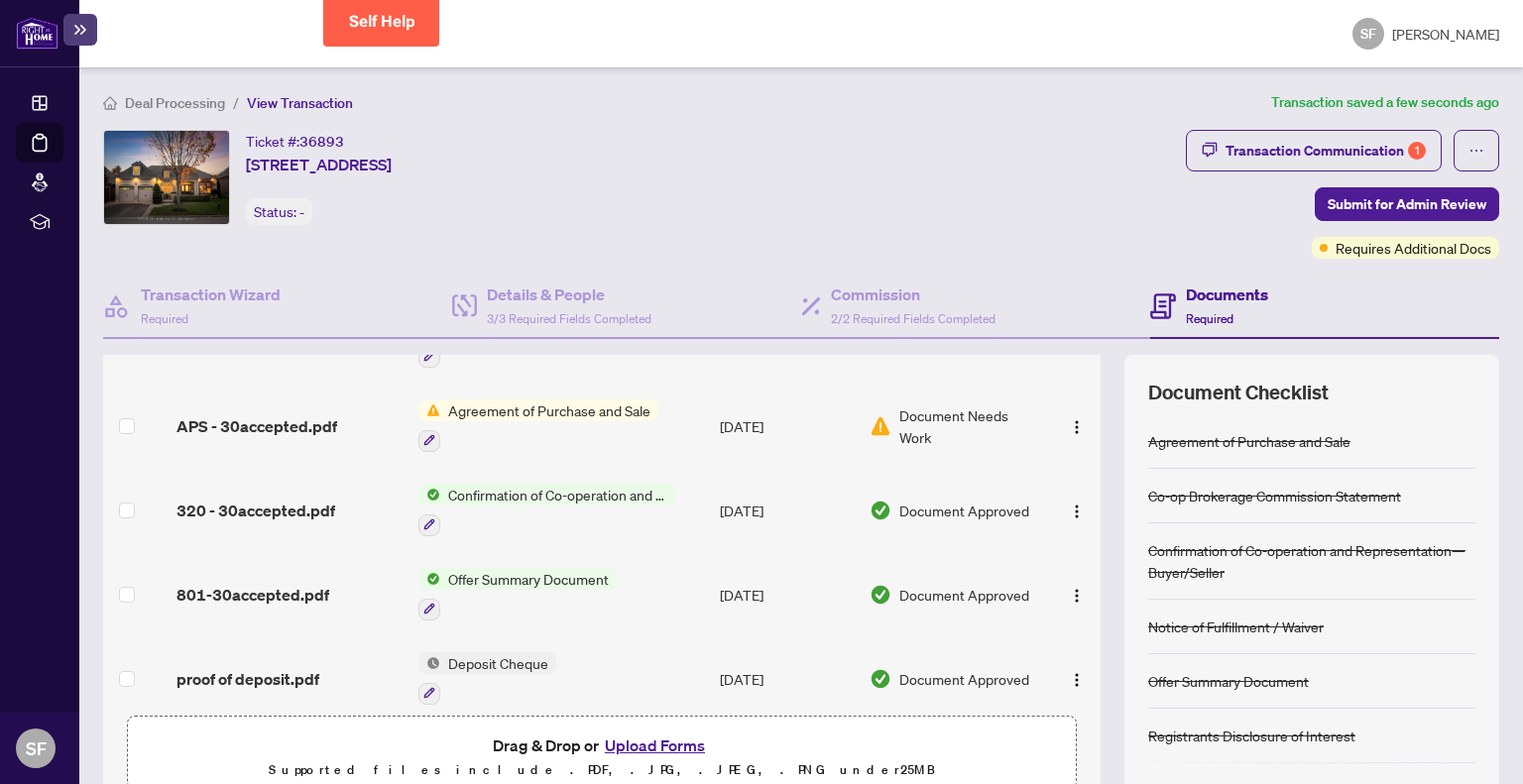 scroll, scrollTop: 1037, scrollLeft: 0, axis: vertical 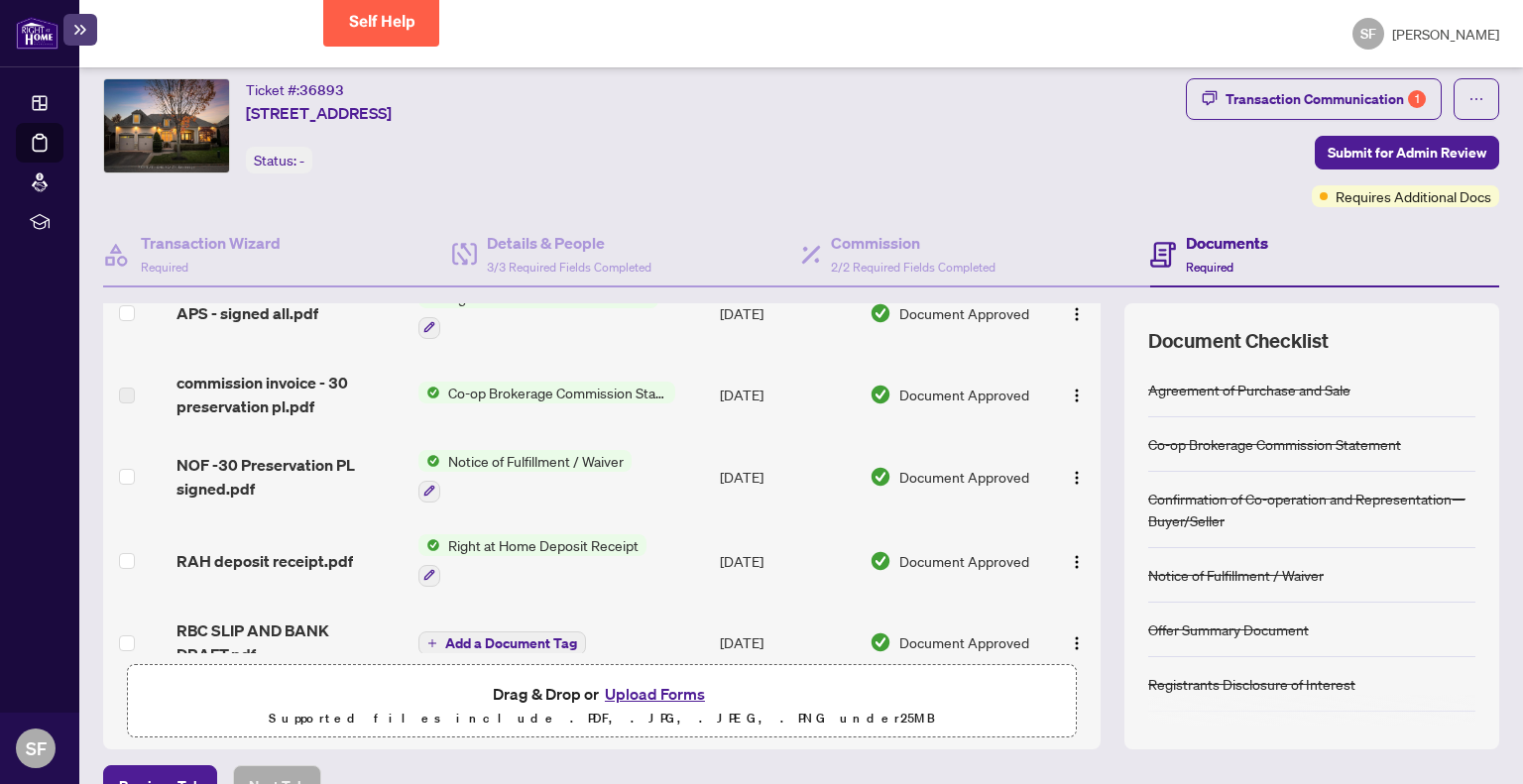 click on "commission invoice - 30 preservation pl.pdf" at bounding box center [289, 394] 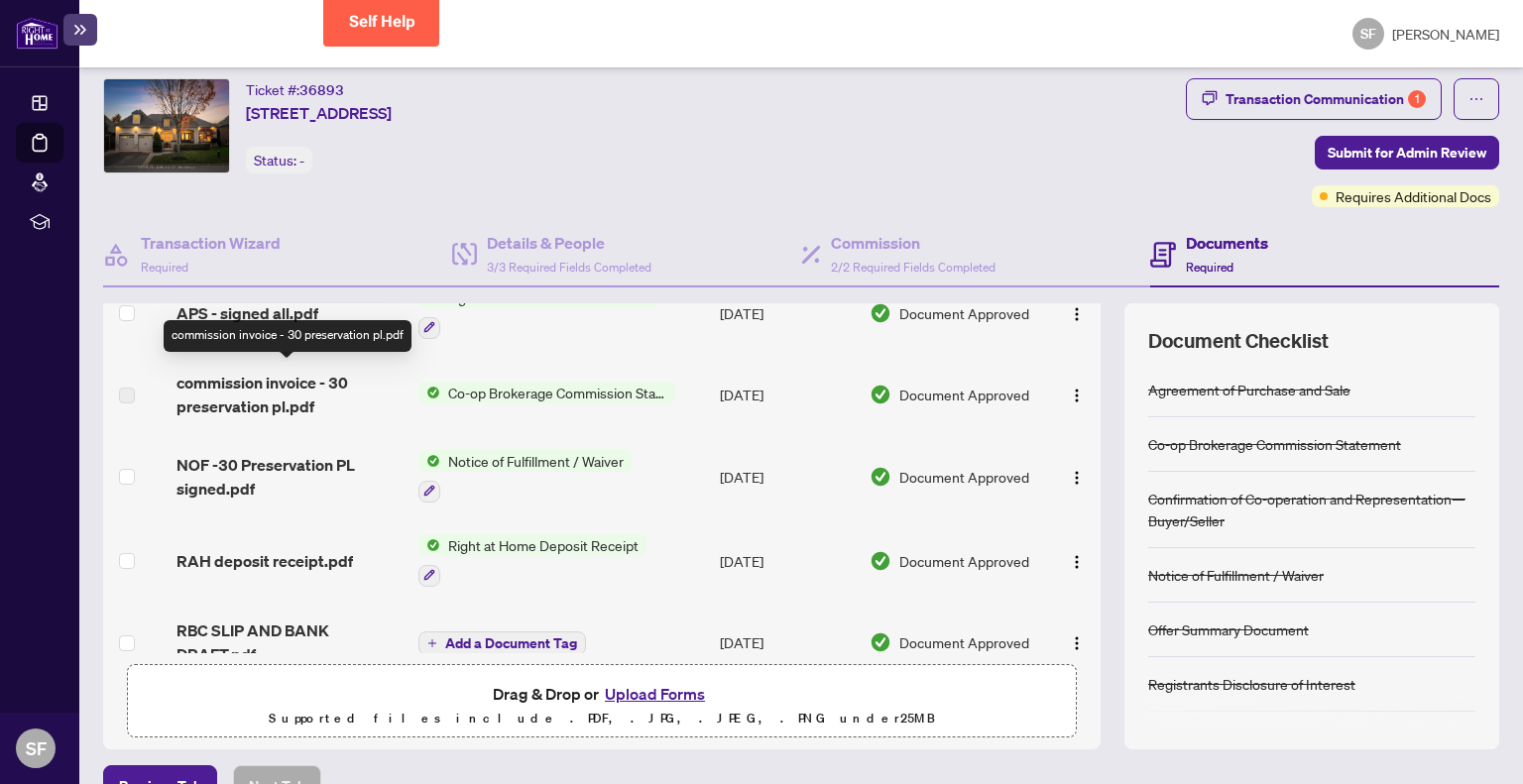 click on "commission invoice - 30 preservation pl.pdf" at bounding box center [289, 394] 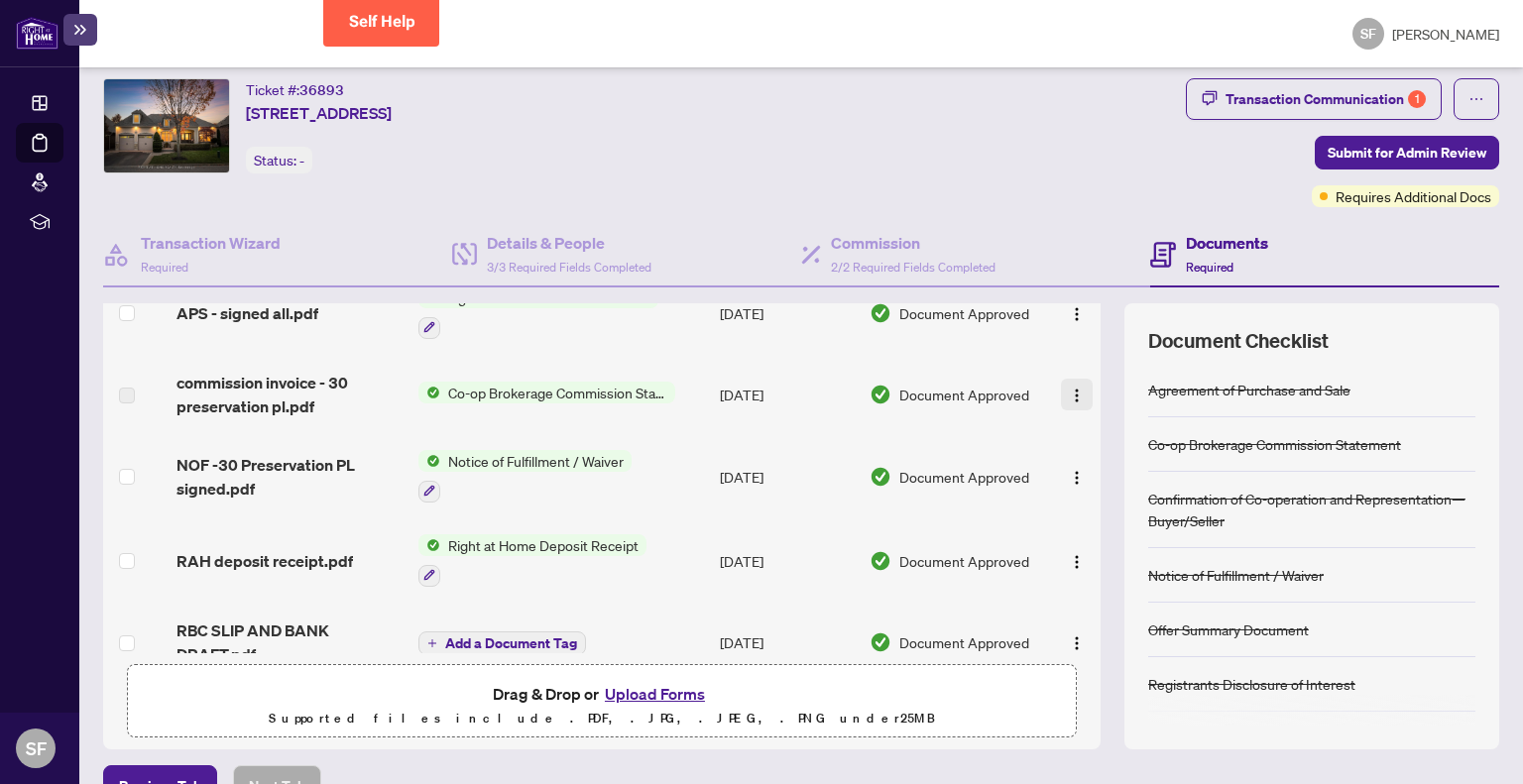click at bounding box center [1077, 395] 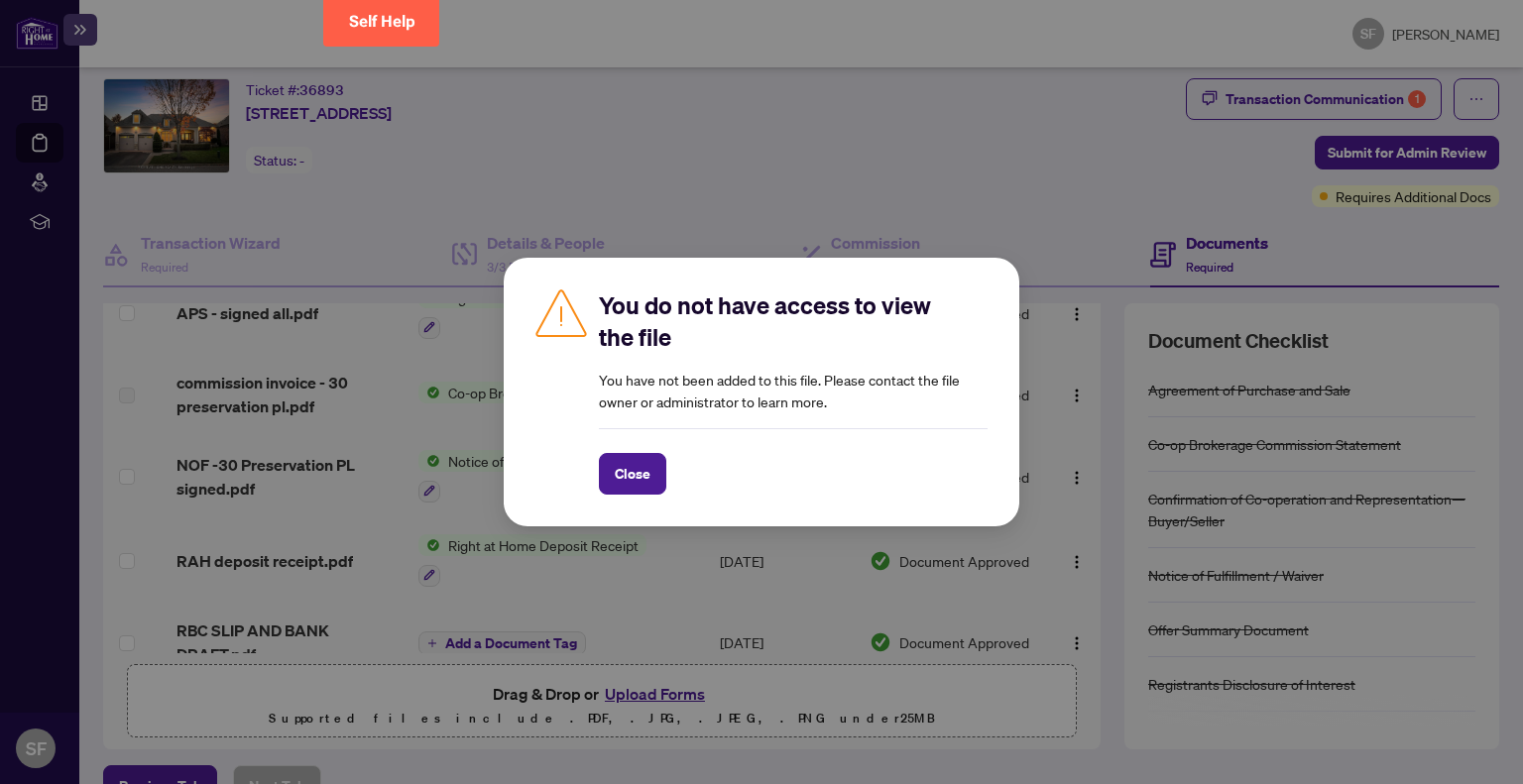 click on "You do not have access to view the file You have not been added to this file. Please contact the file owner or administrator to learn more. Close Cancel OK" at bounding box center (762, 392) 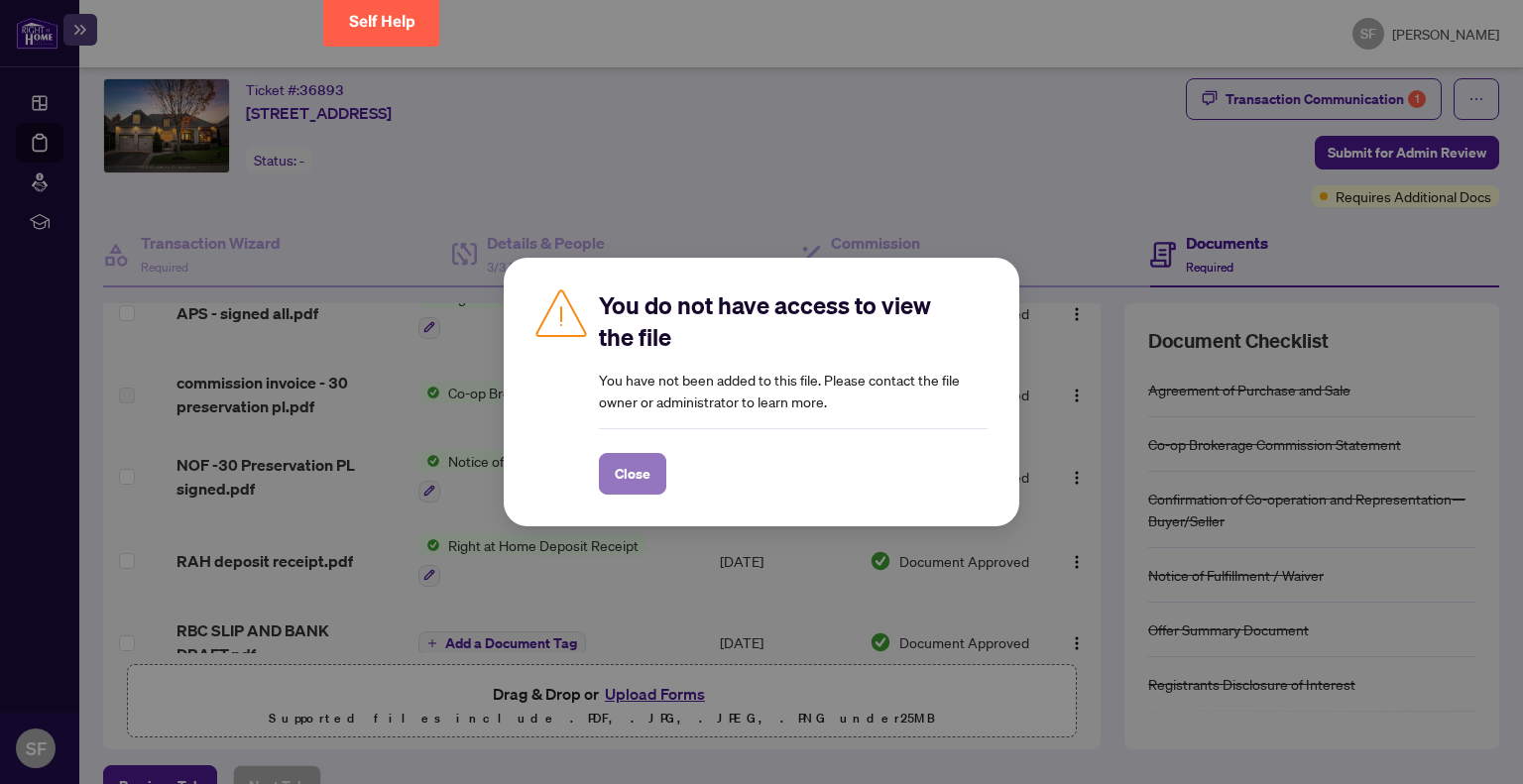 click on "Close" at bounding box center (633, 474) 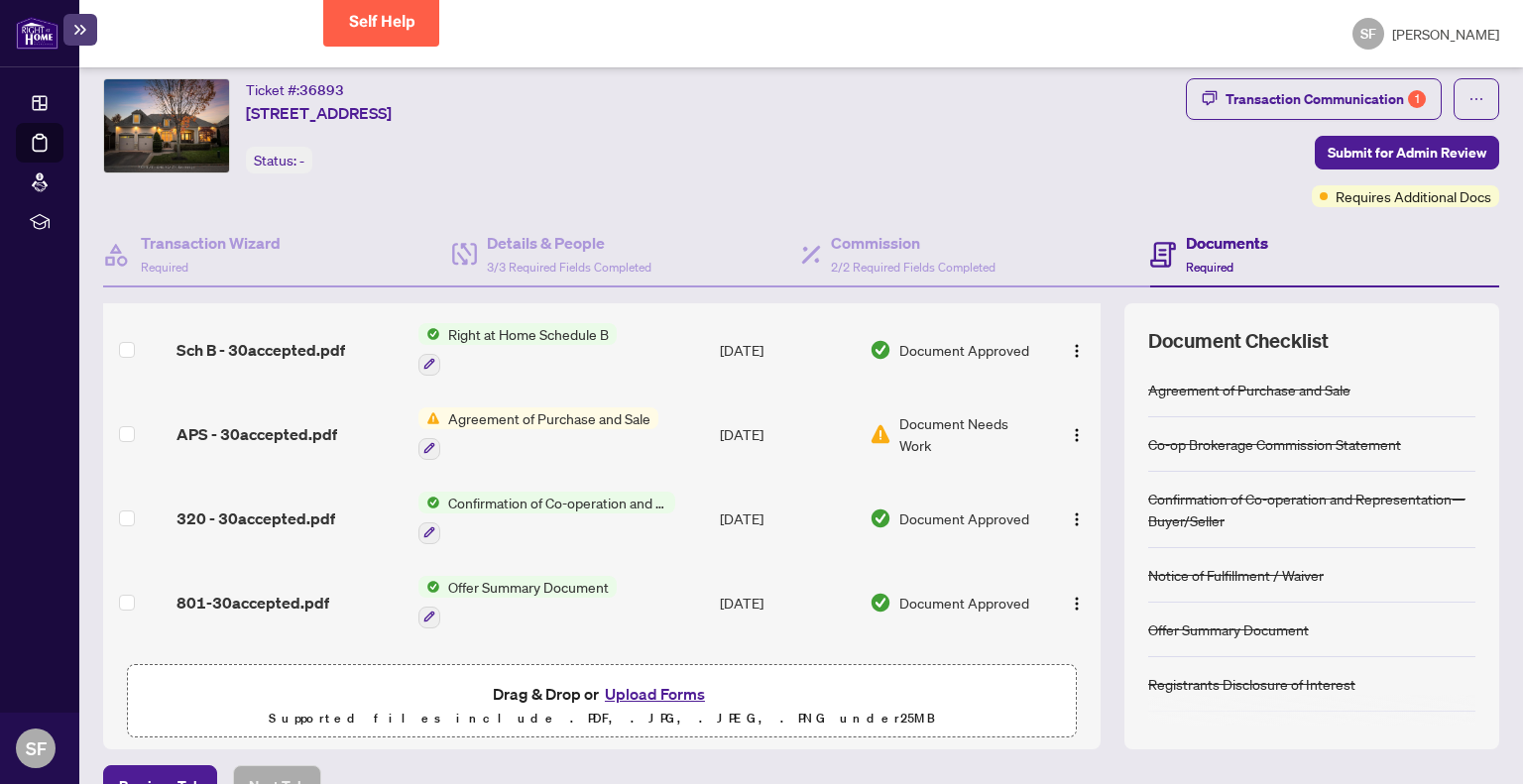 scroll, scrollTop: 964, scrollLeft: 0, axis: vertical 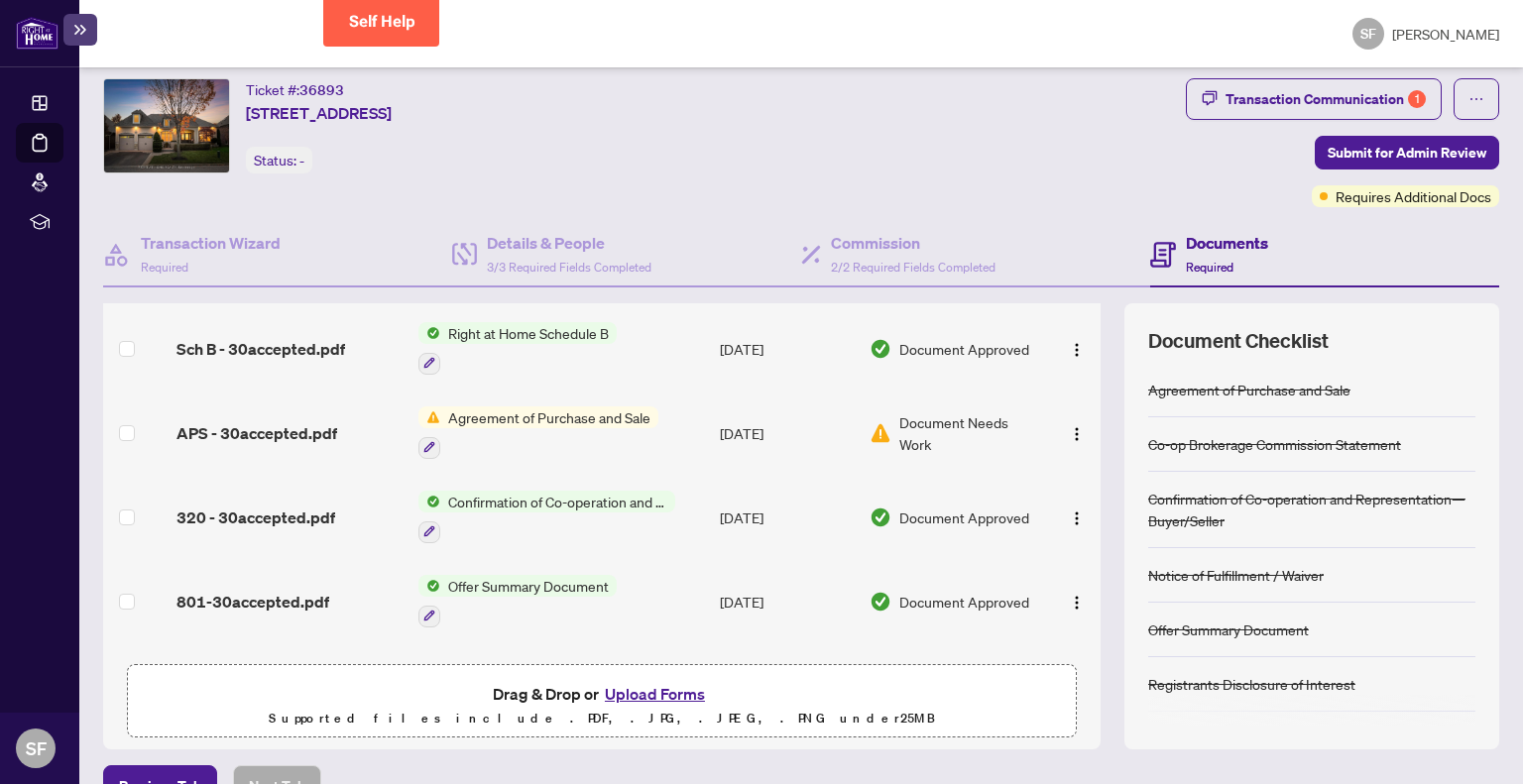 click on "Document Needs Work" at bounding box center [970, 433] 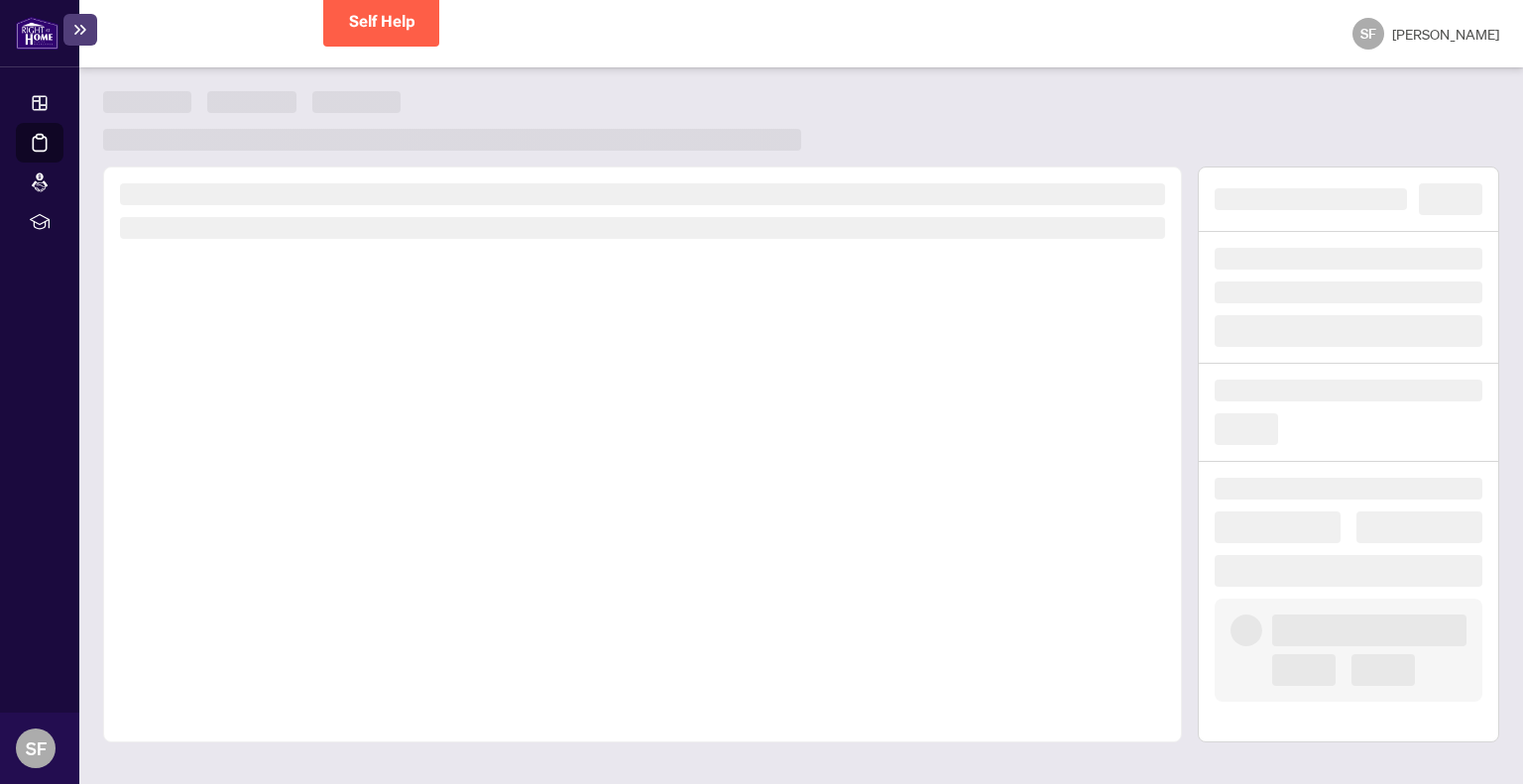 scroll, scrollTop: 0, scrollLeft: 0, axis: both 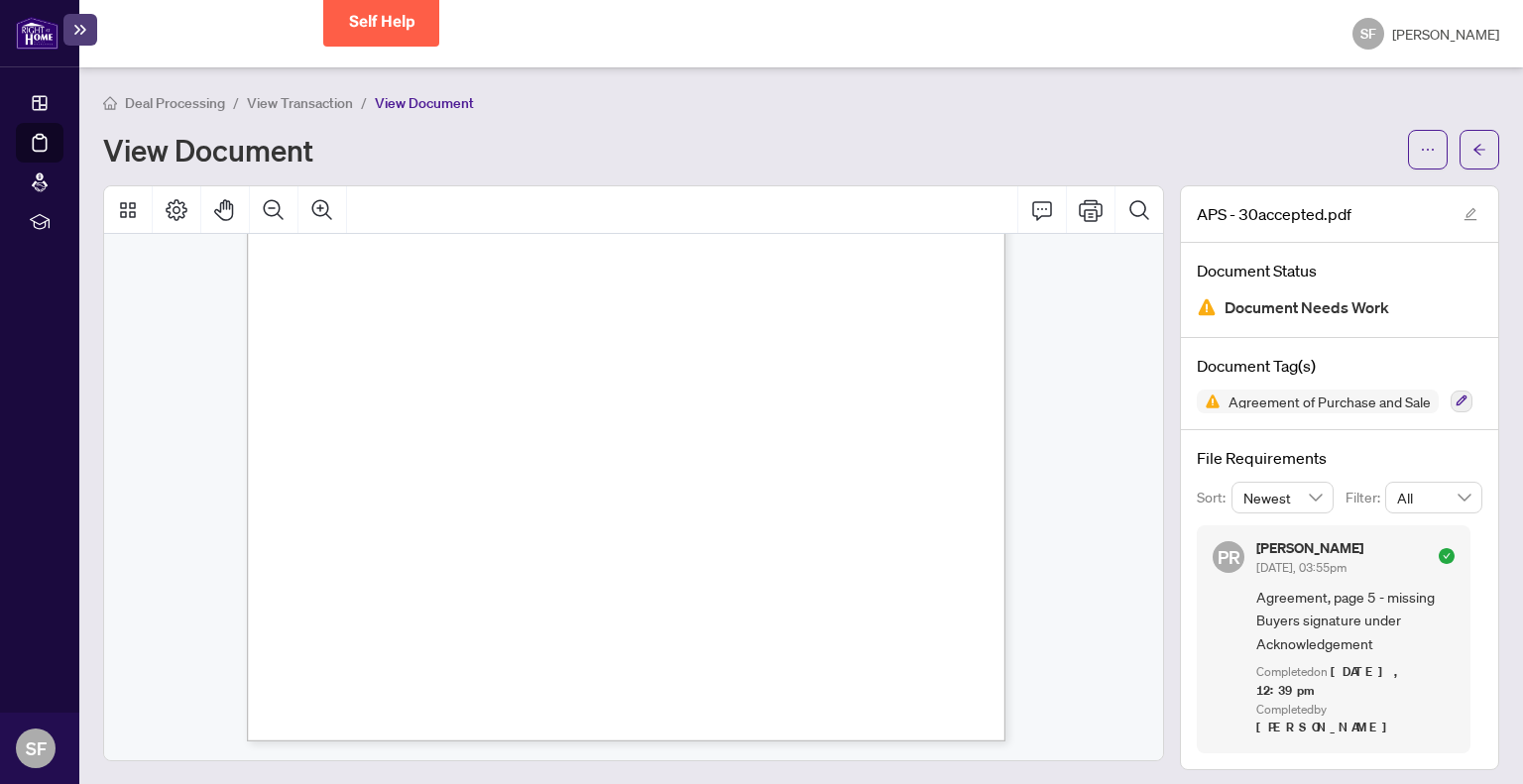 click on "View Transaction" at bounding box center (299, 103) 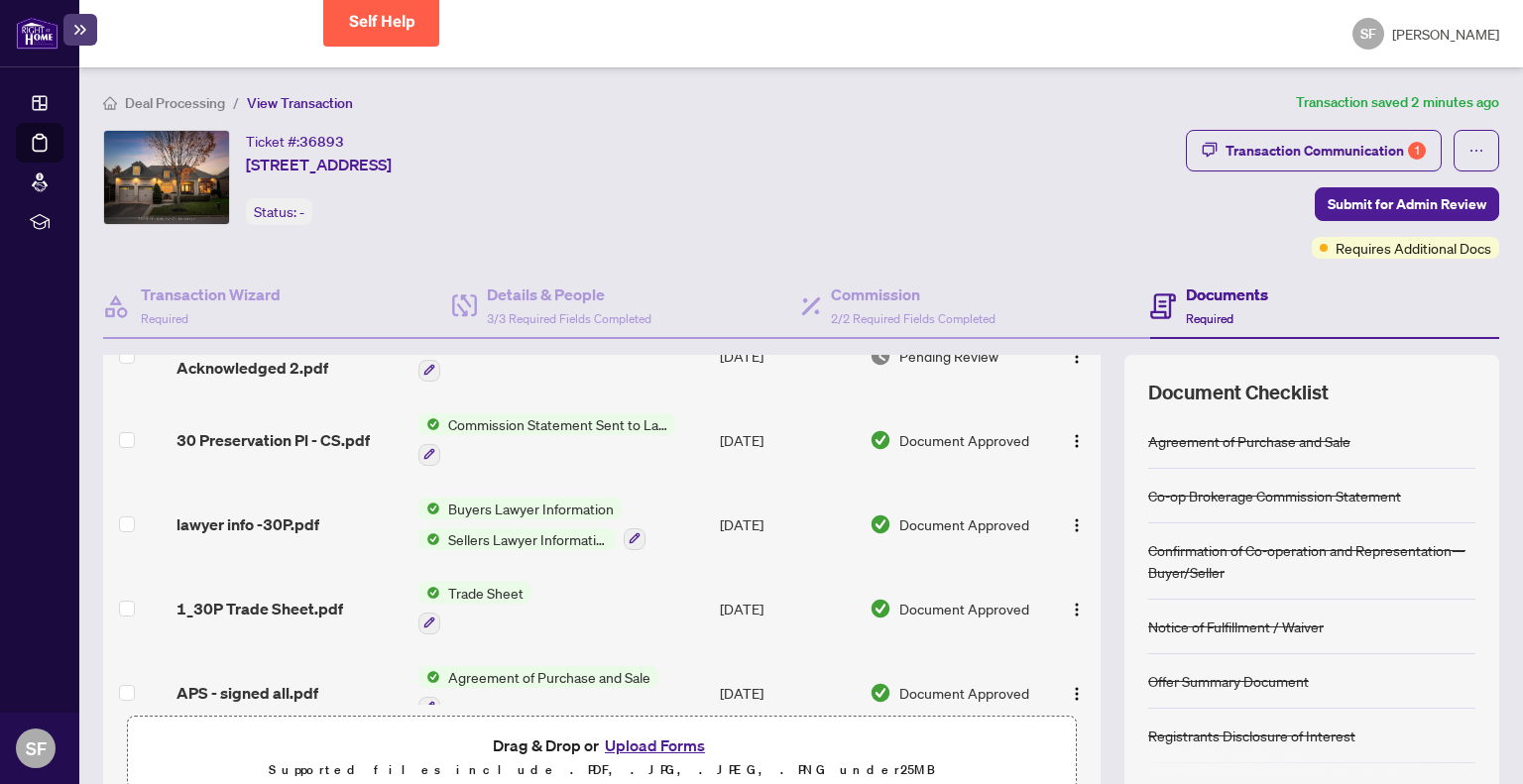 scroll, scrollTop: 174, scrollLeft: 0, axis: vertical 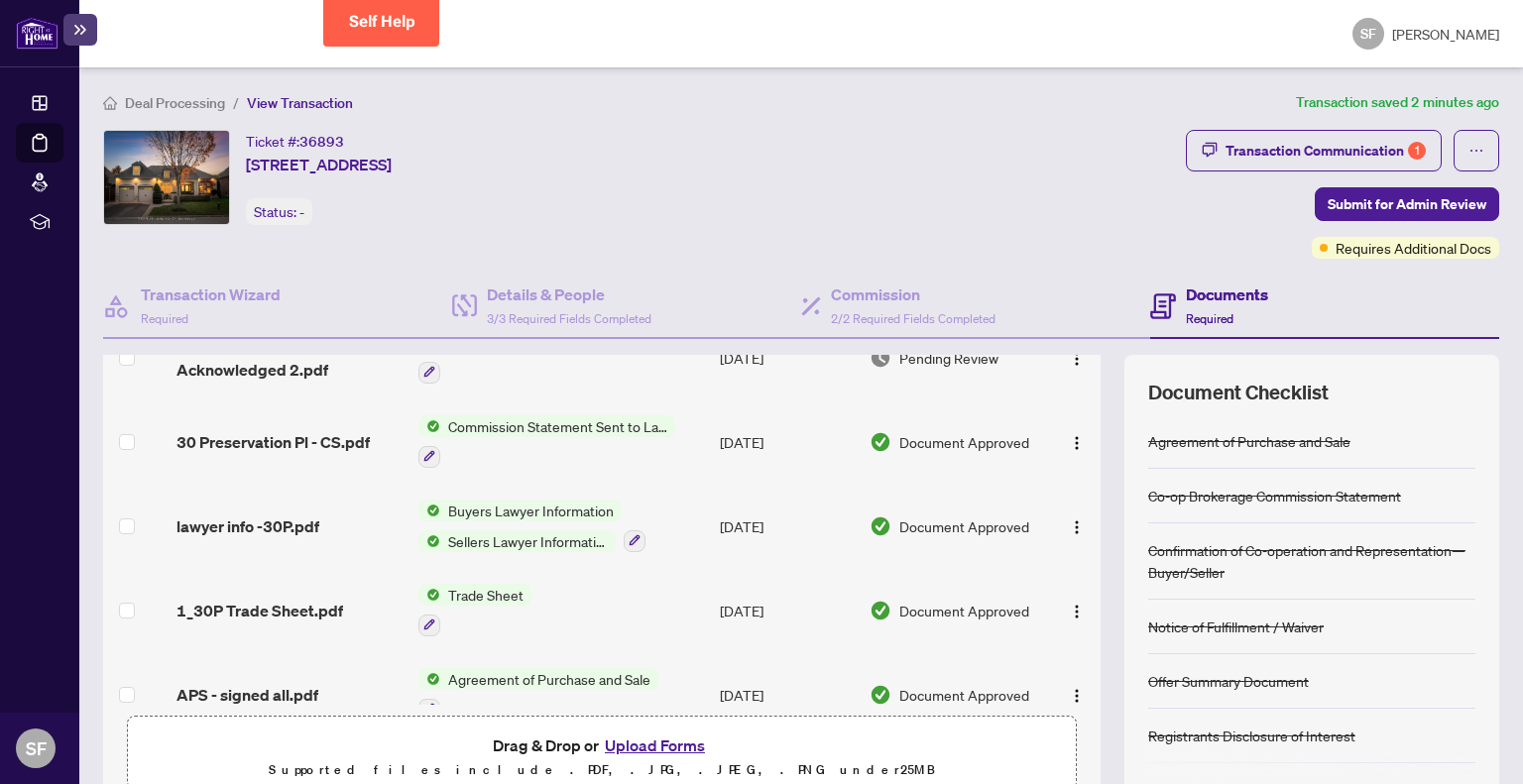 click on "1_30P Trade Sheet.pdf" at bounding box center [260, 611] 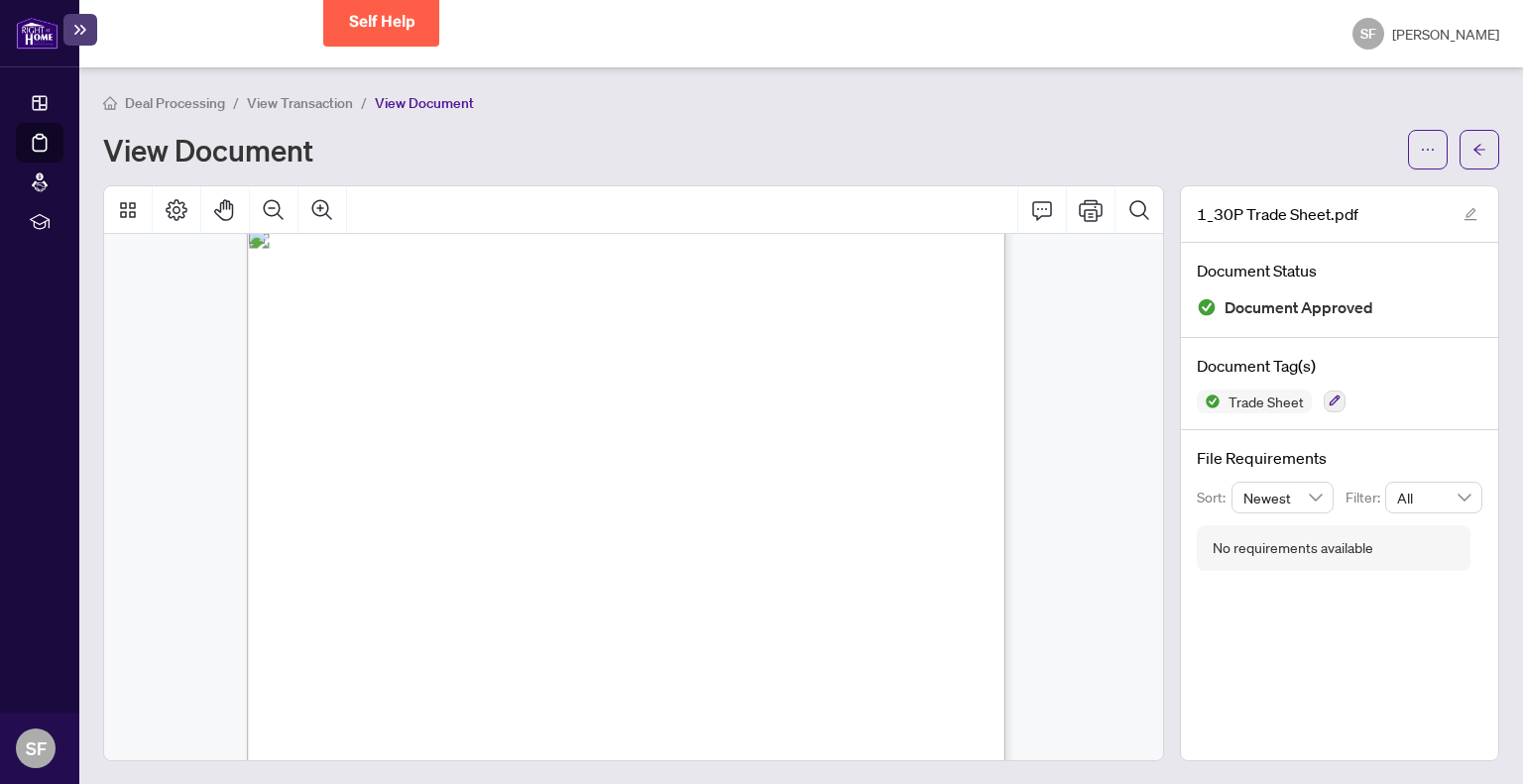 scroll, scrollTop: 16, scrollLeft: 0, axis: vertical 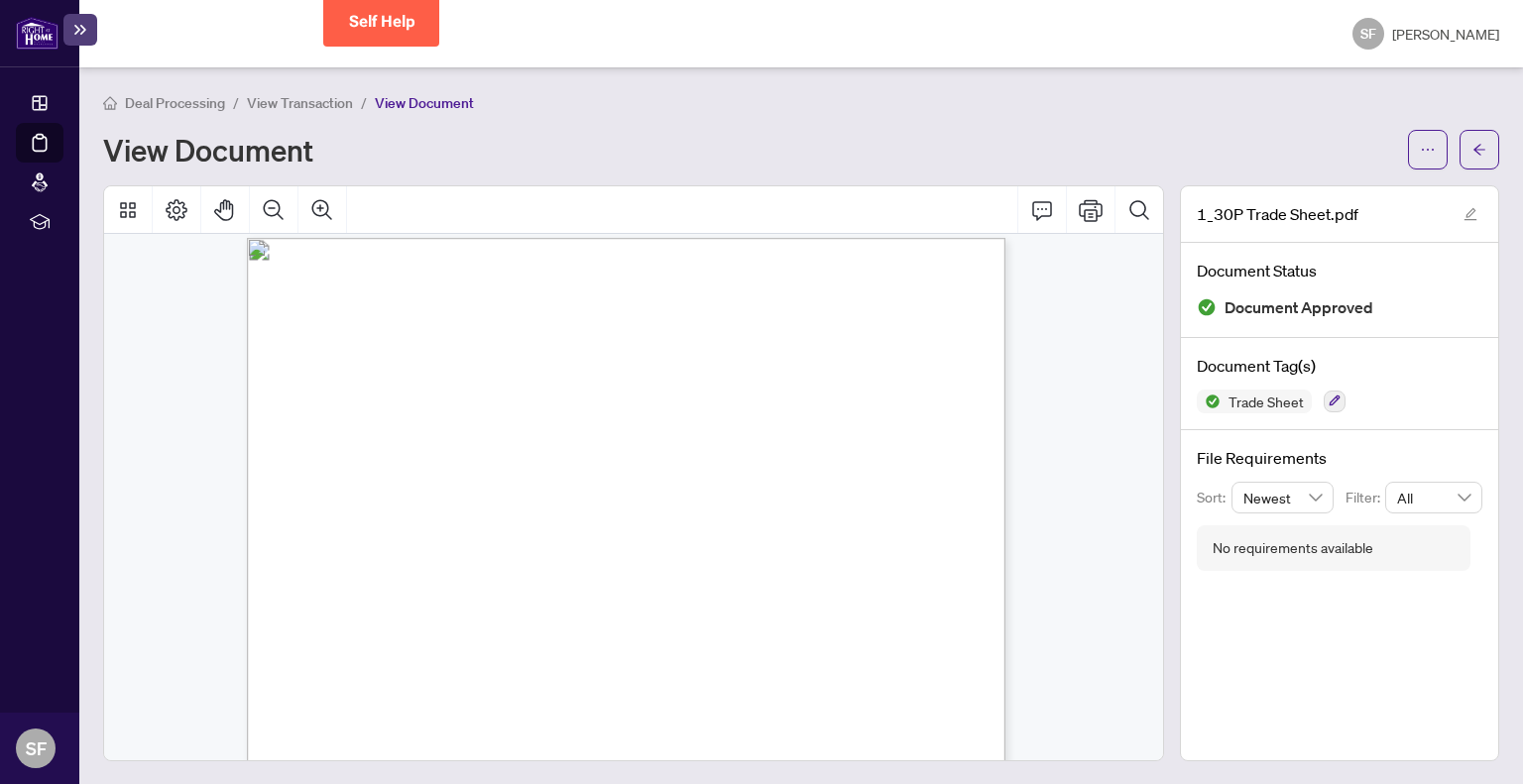 click on "View Transaction" at bounding box center (299, 103) 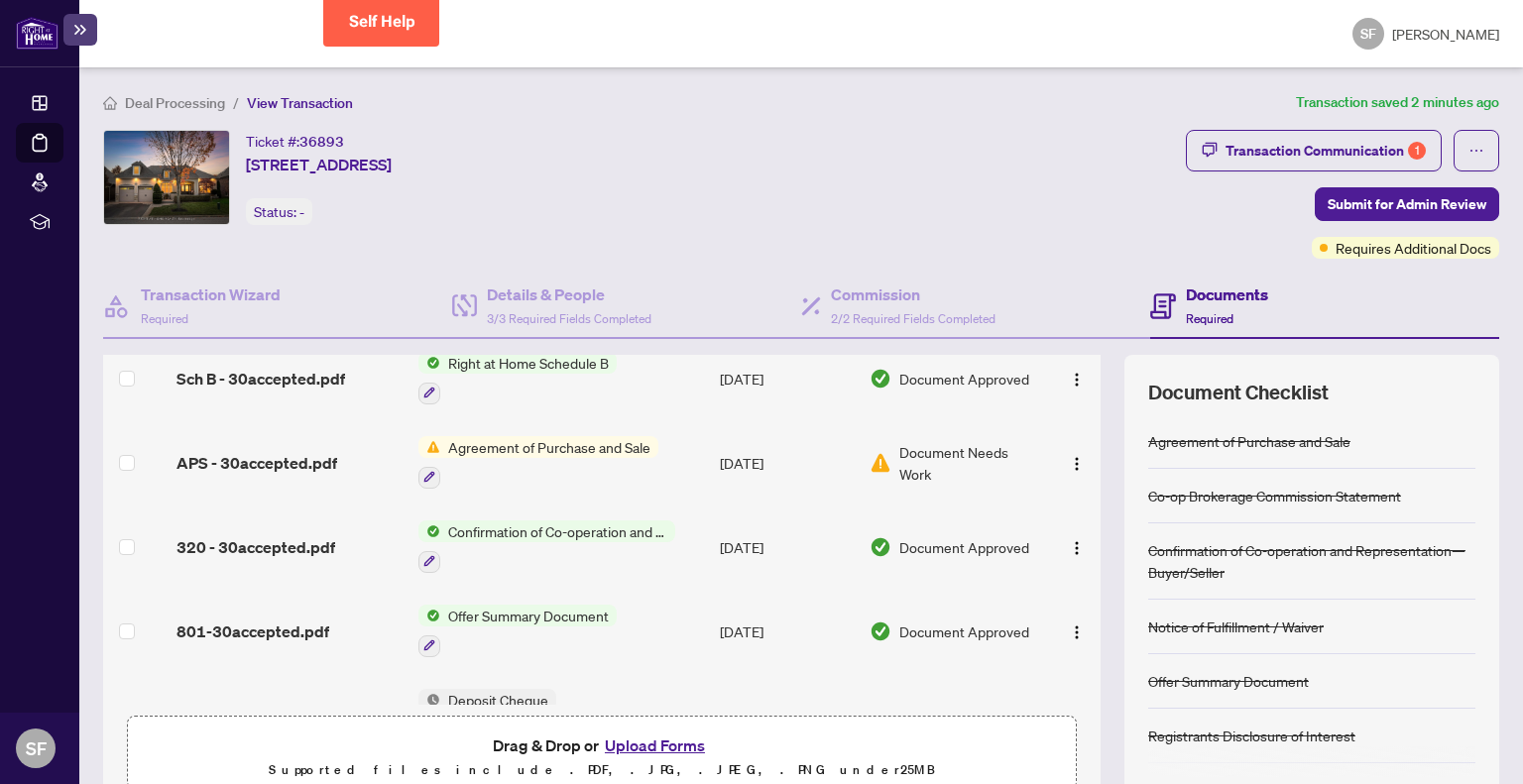 scroll, scrollTop: 1037, scrollLeft: 0, axis: vertical 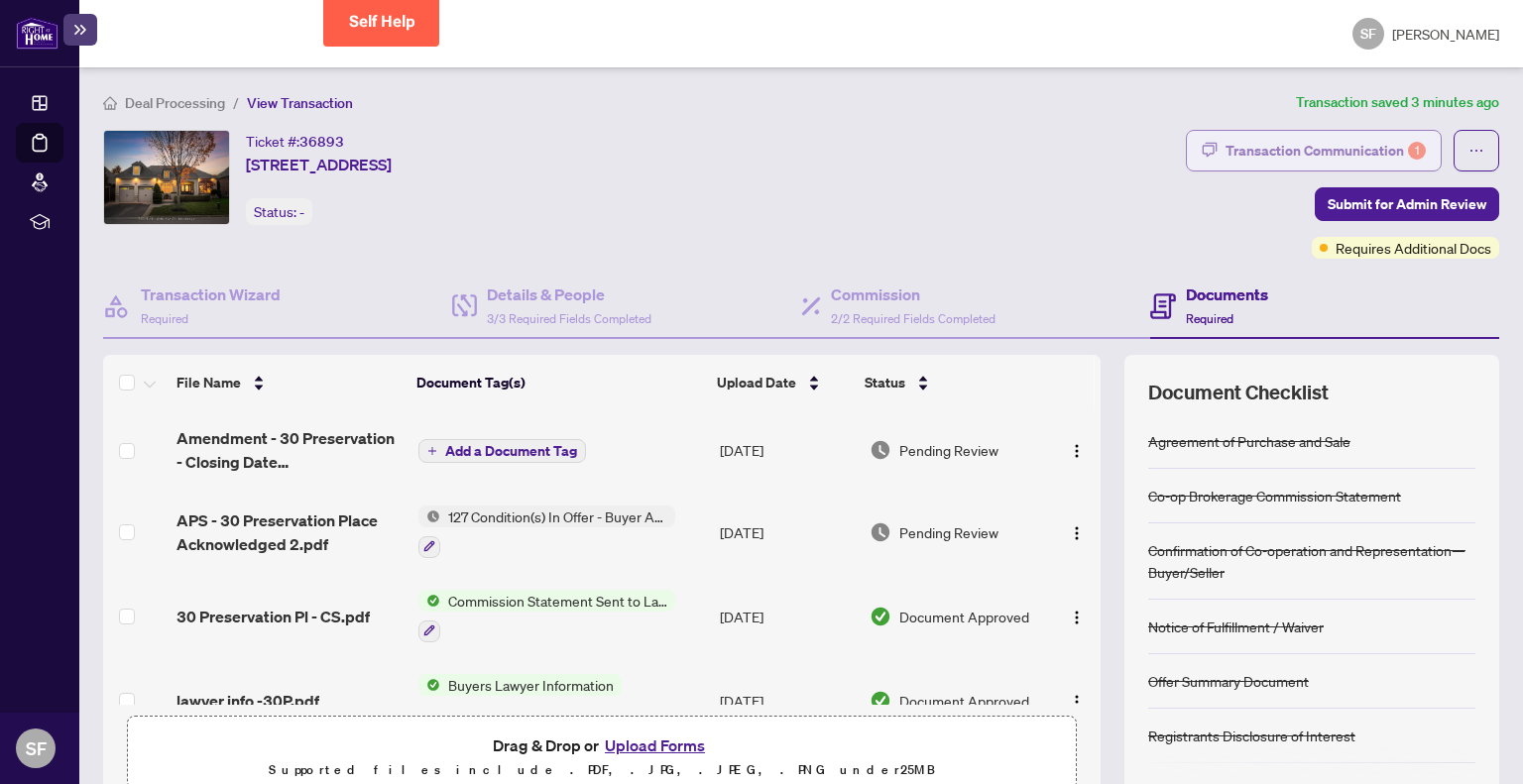 click on "Transaction Communication 1" at bounding box center (1326, 151) 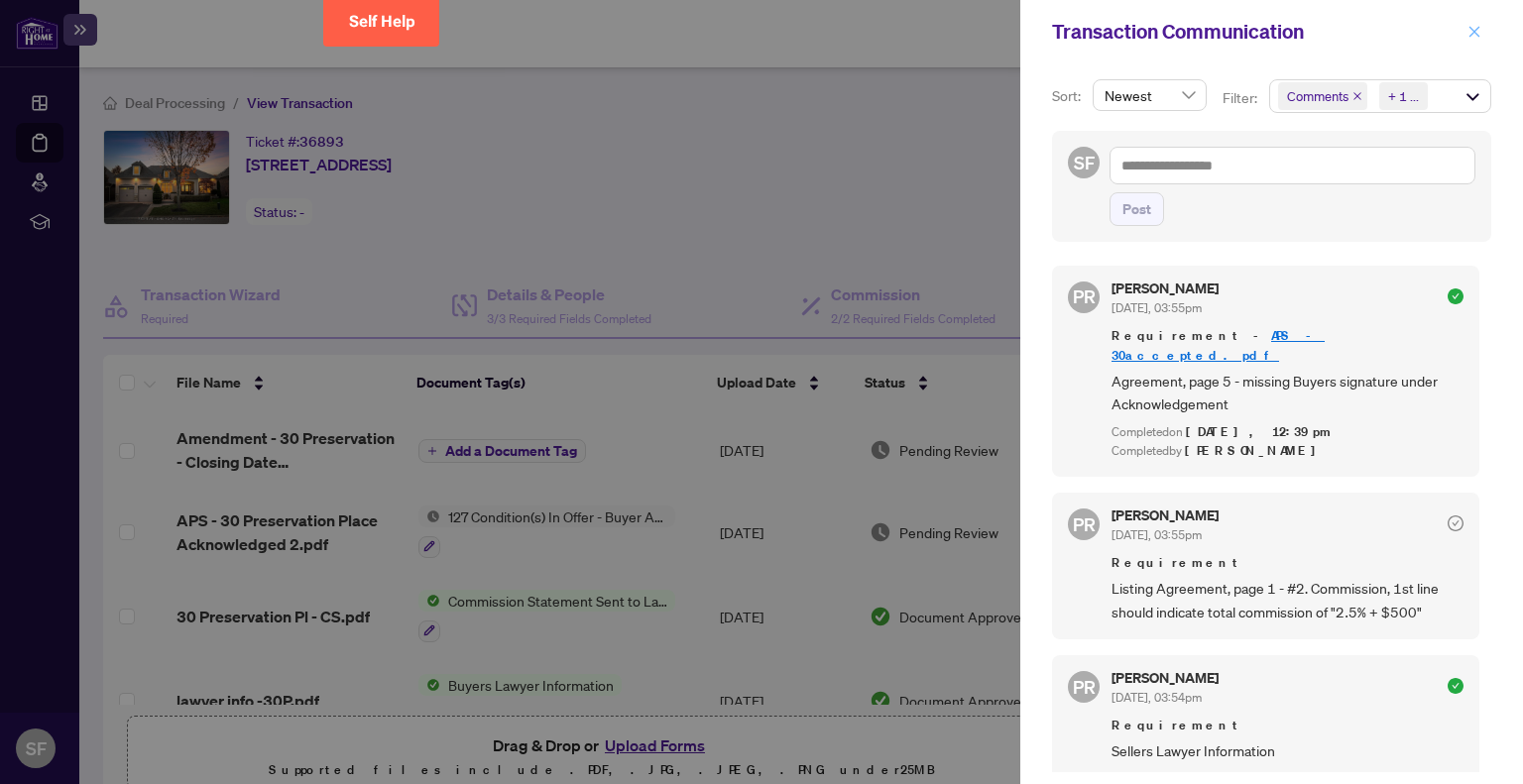 click 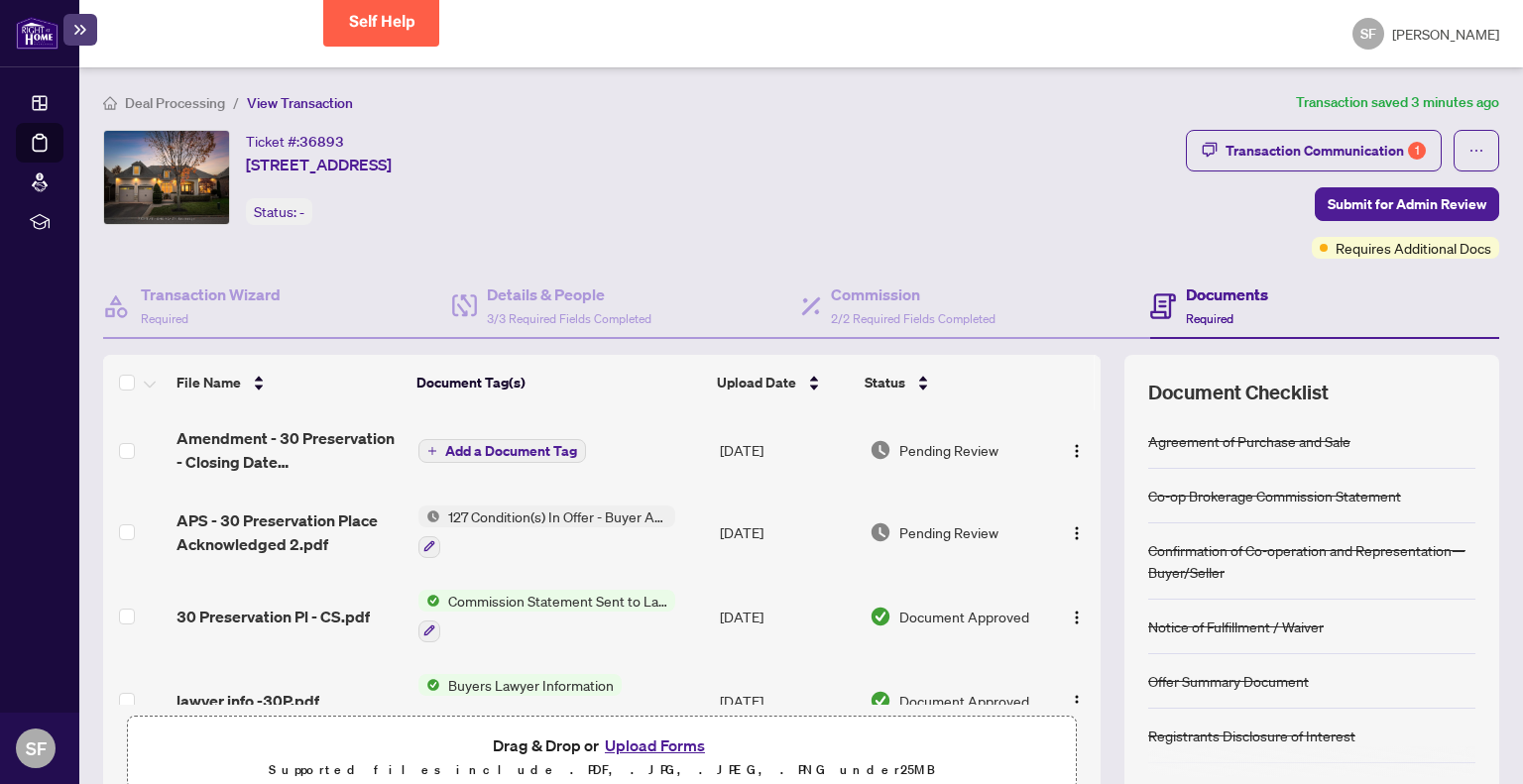 click on "Upload Forms" at bounding box center [654, 745] 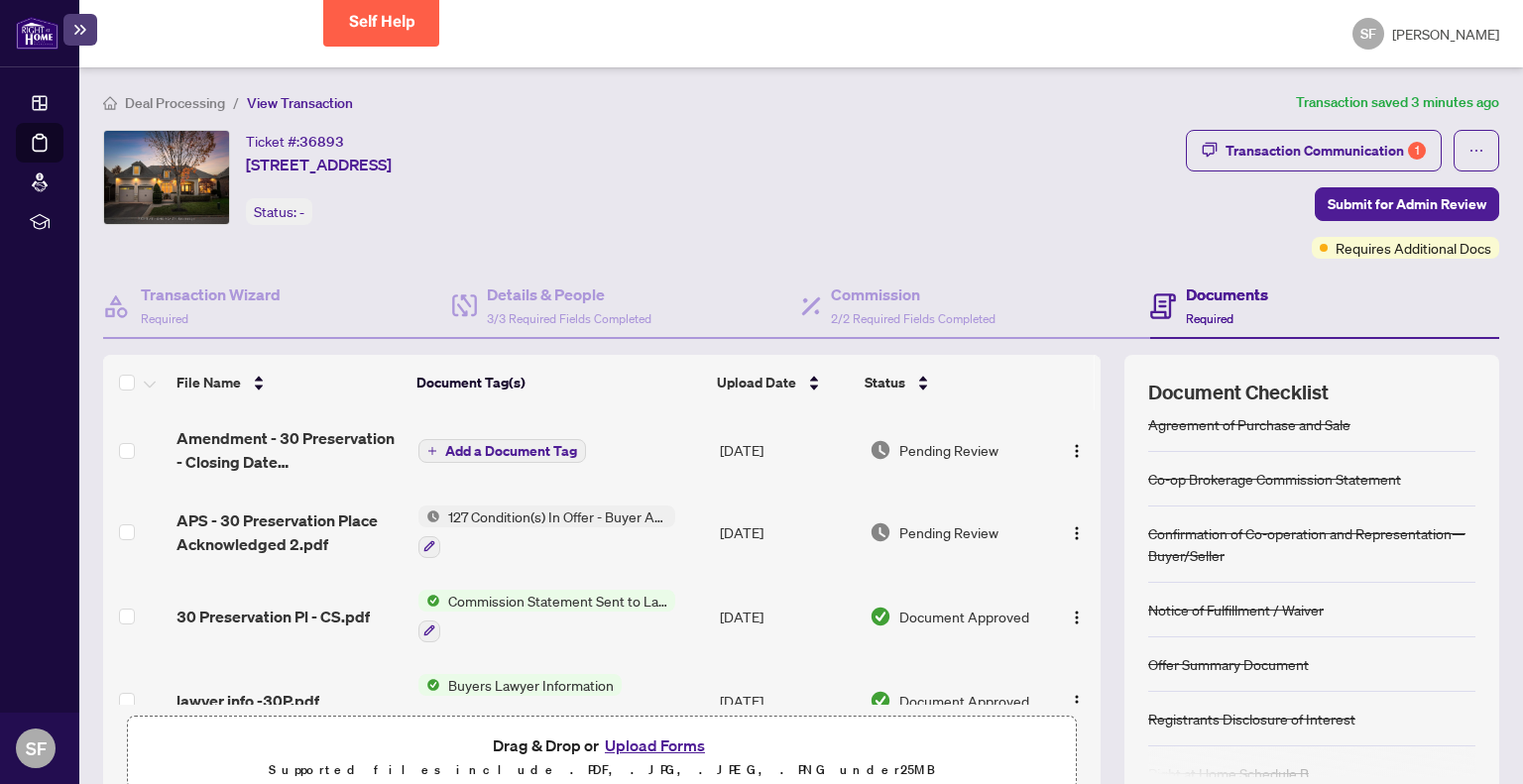 scroll, scrollTop: 0, scrollLeft: 0, axis: both 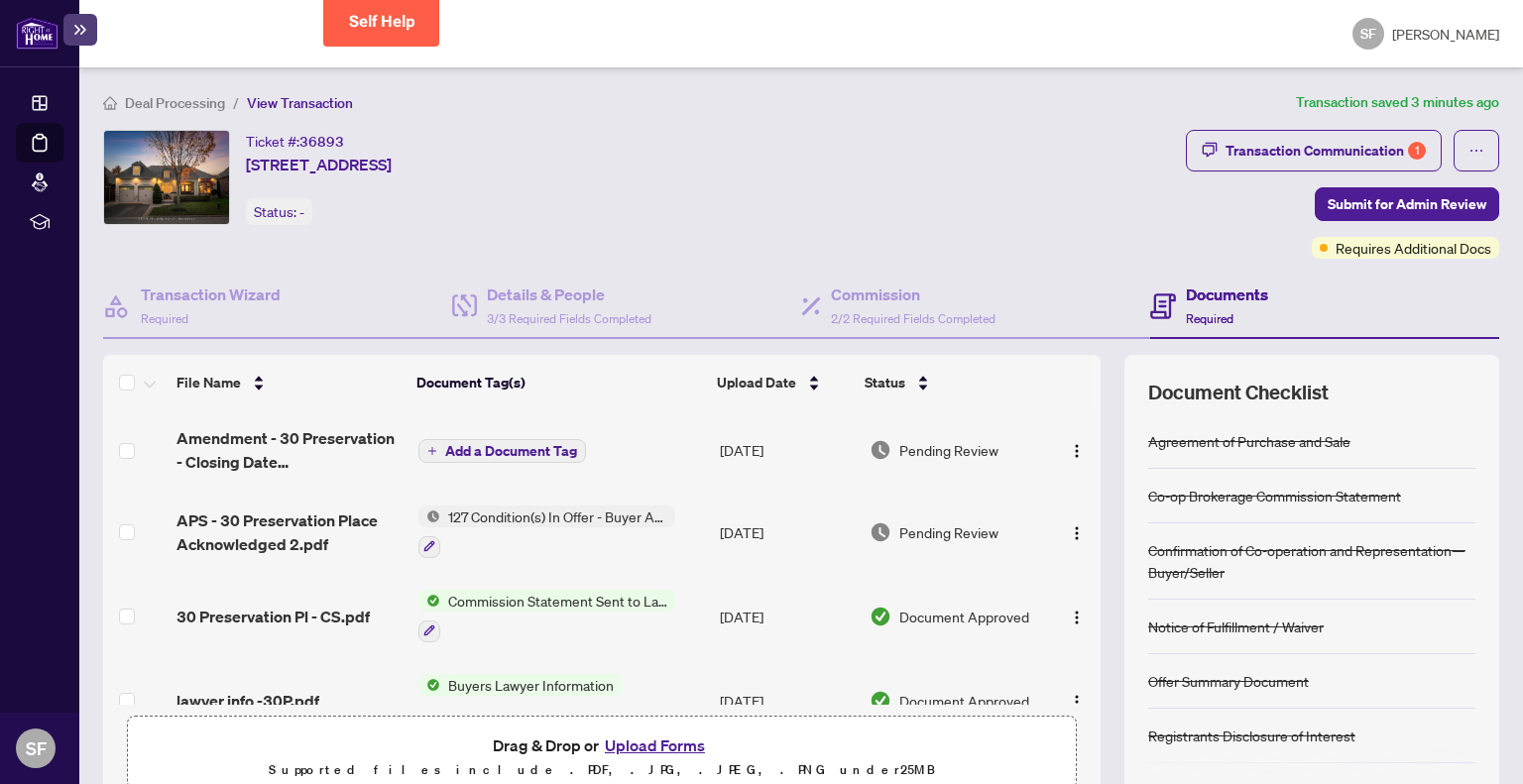 click on "Deal Processing" at bounding box center (175, 103) 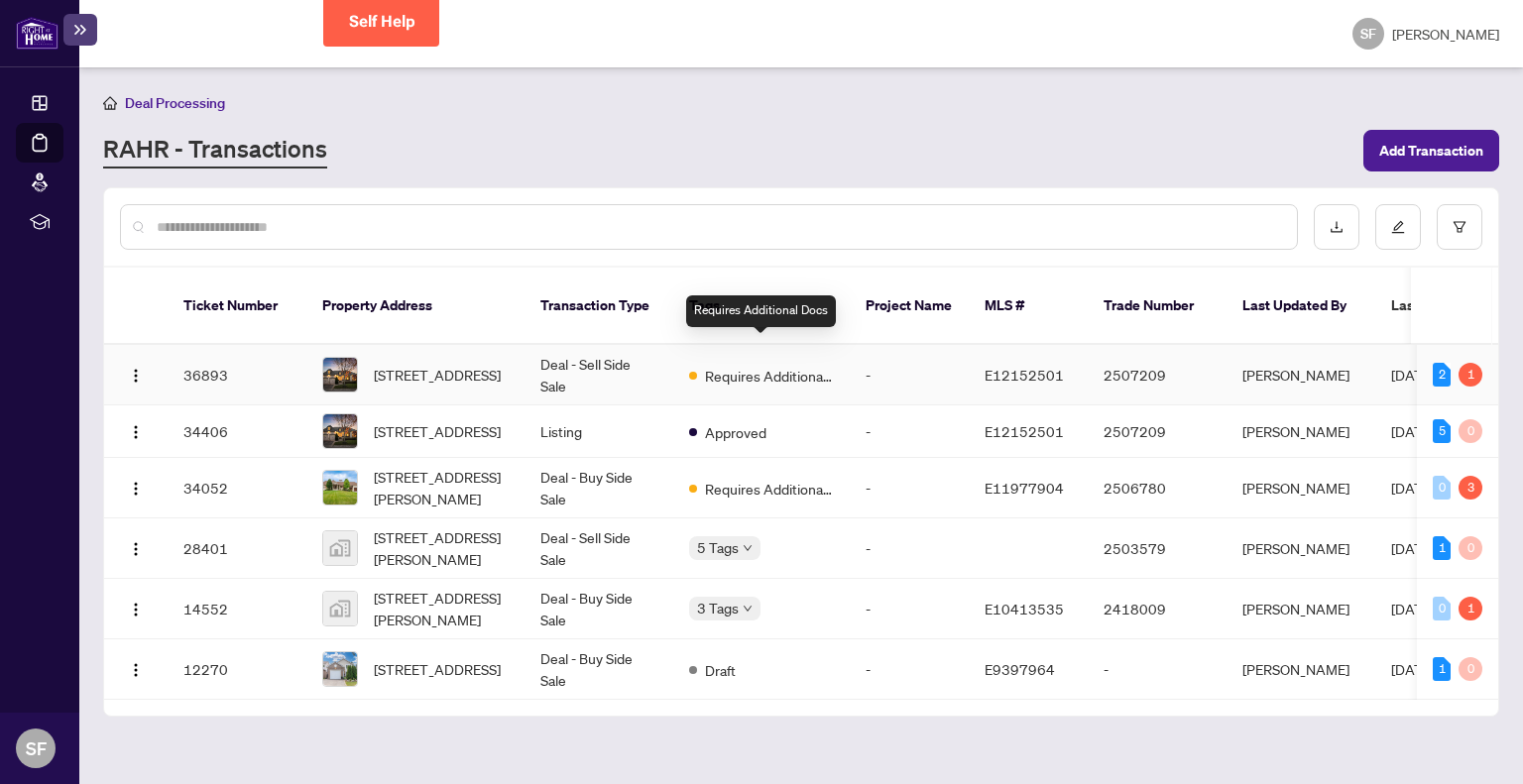 click on "Requires Additional Docs" at bounding box center [769, 376] 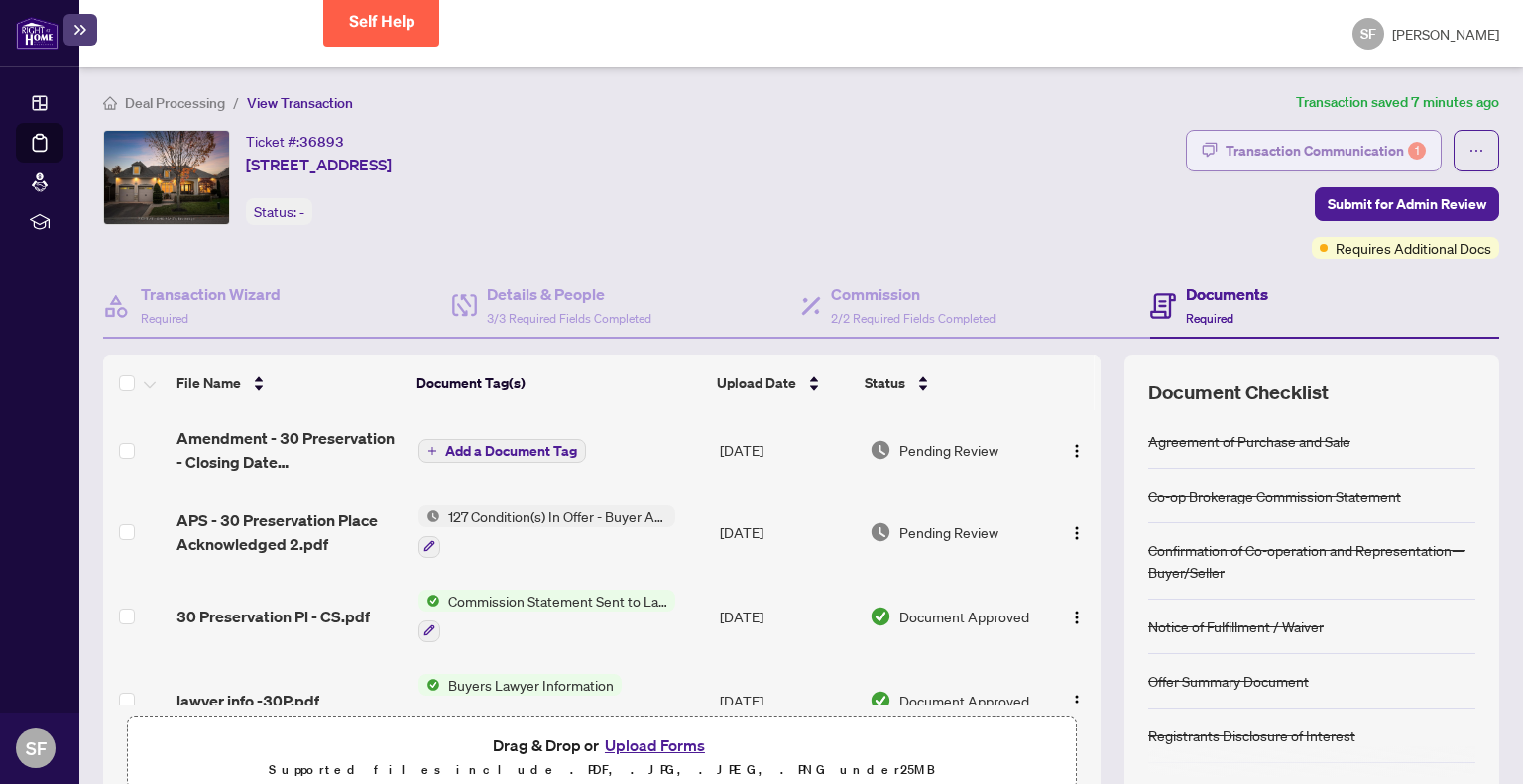click on "Transaction Communication 1" at bounding box center (1326, 151) 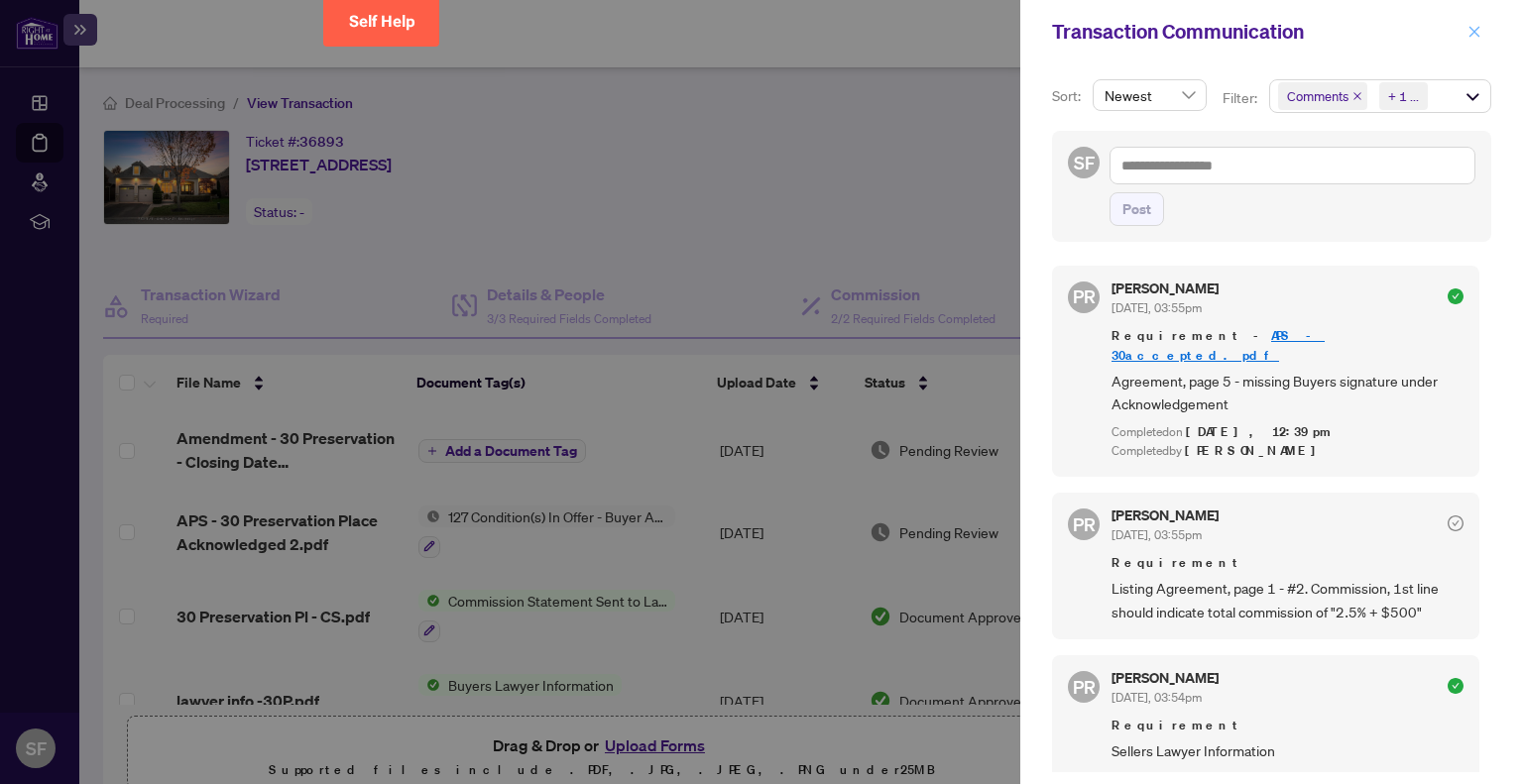 click 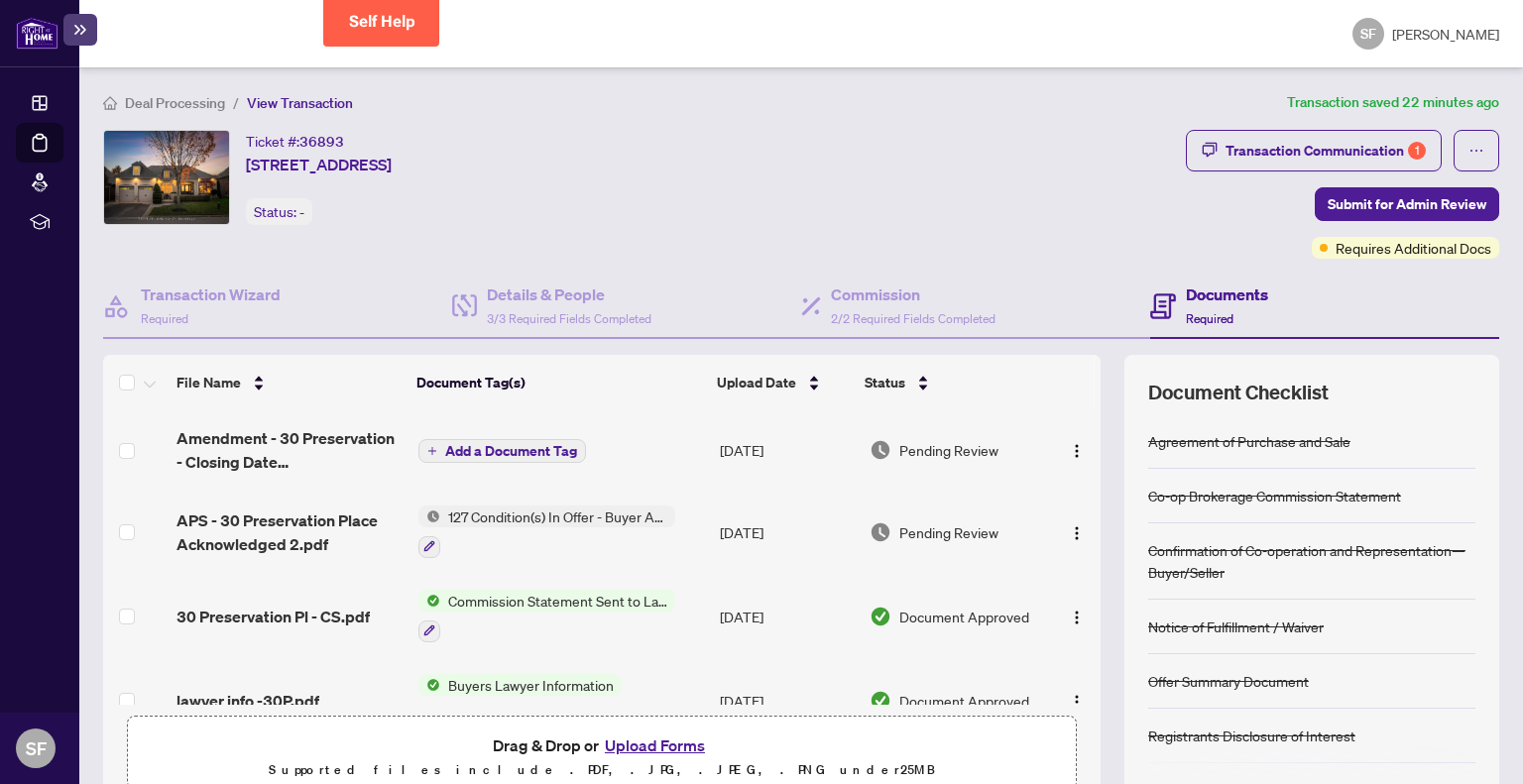 click on "Upload Forms" at bounding box center (654, 745) 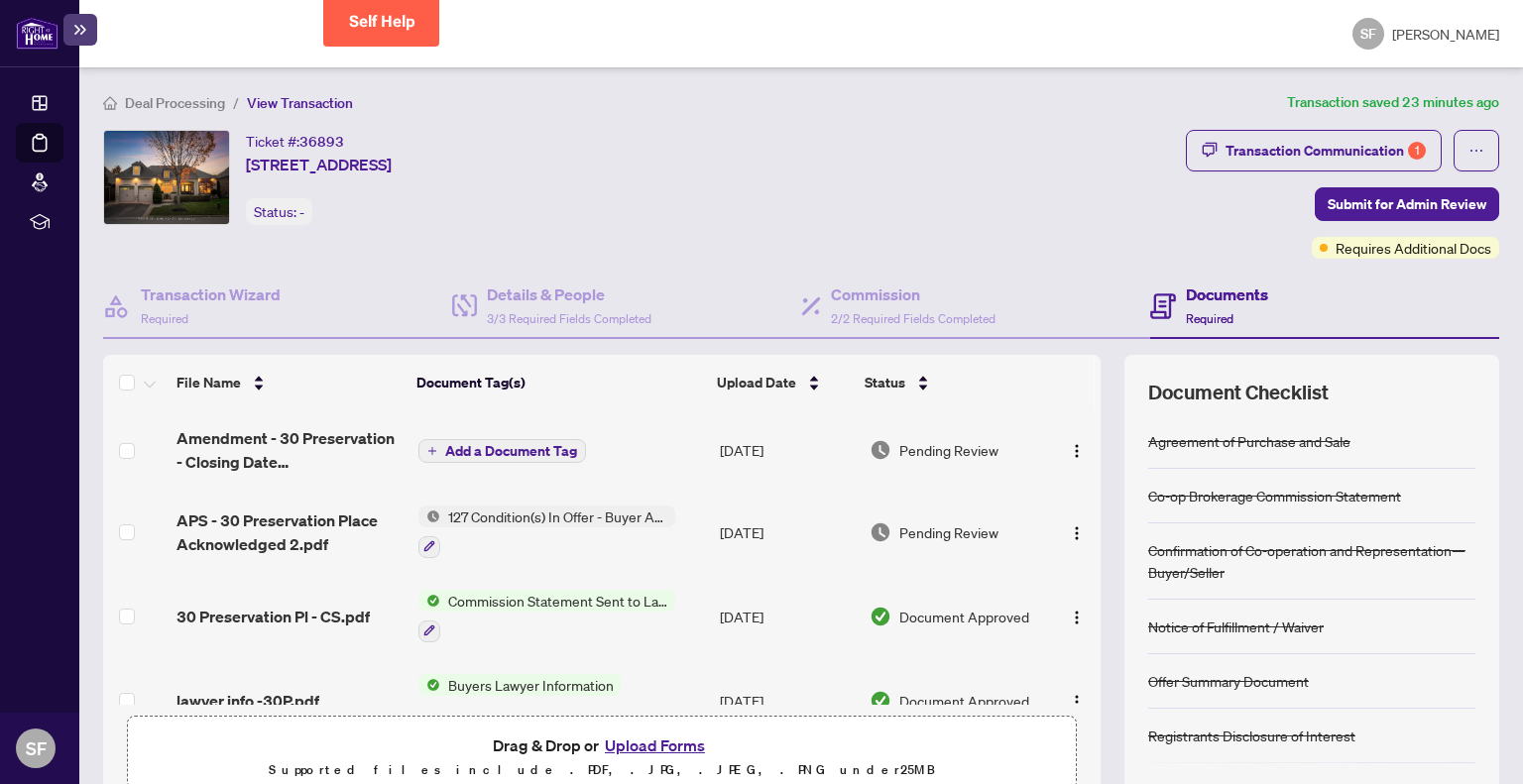 click on "Upload Forms" at bounding box center (654, 745) 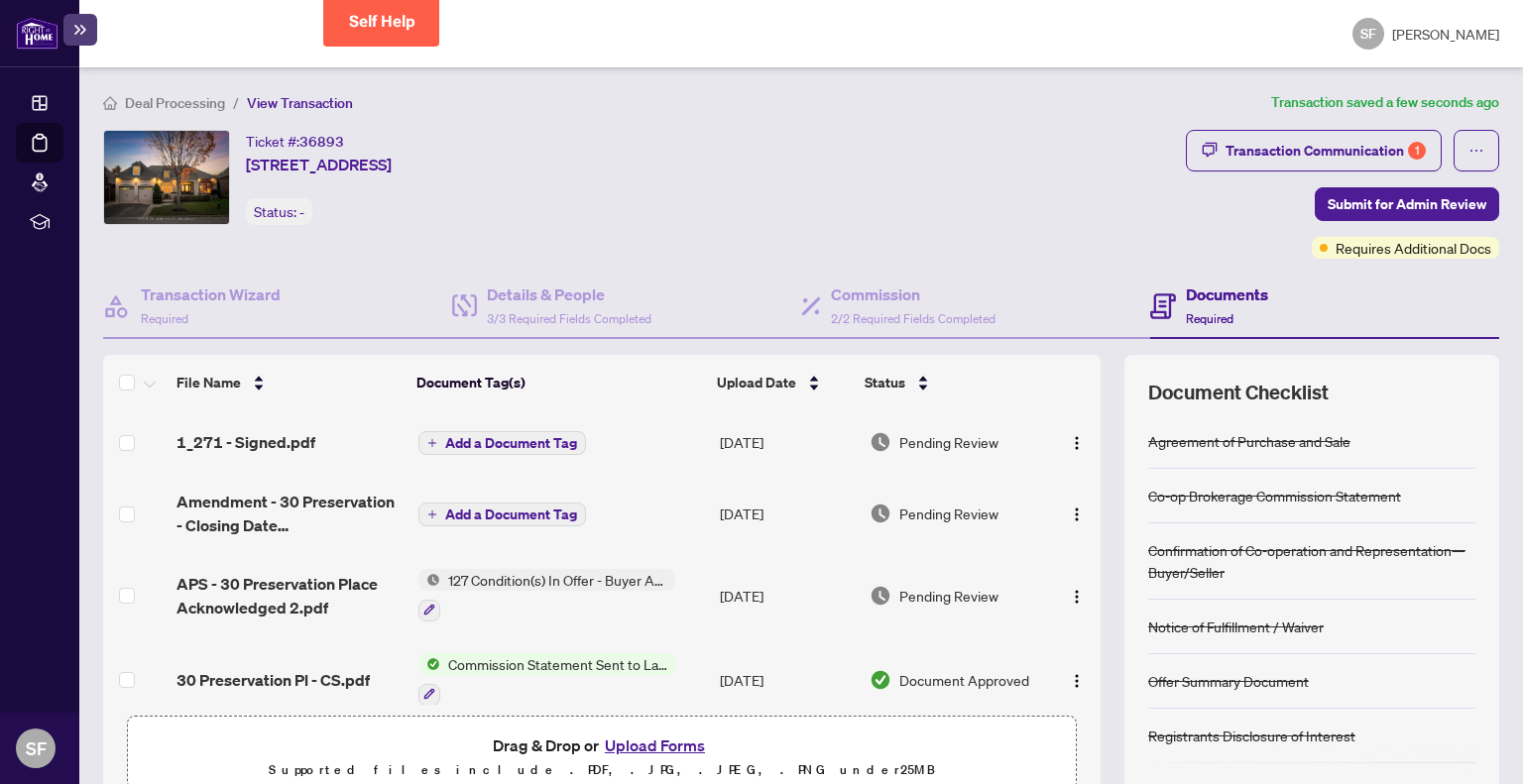 click on "Add a Document Tag" at bounding box center (511, 443) 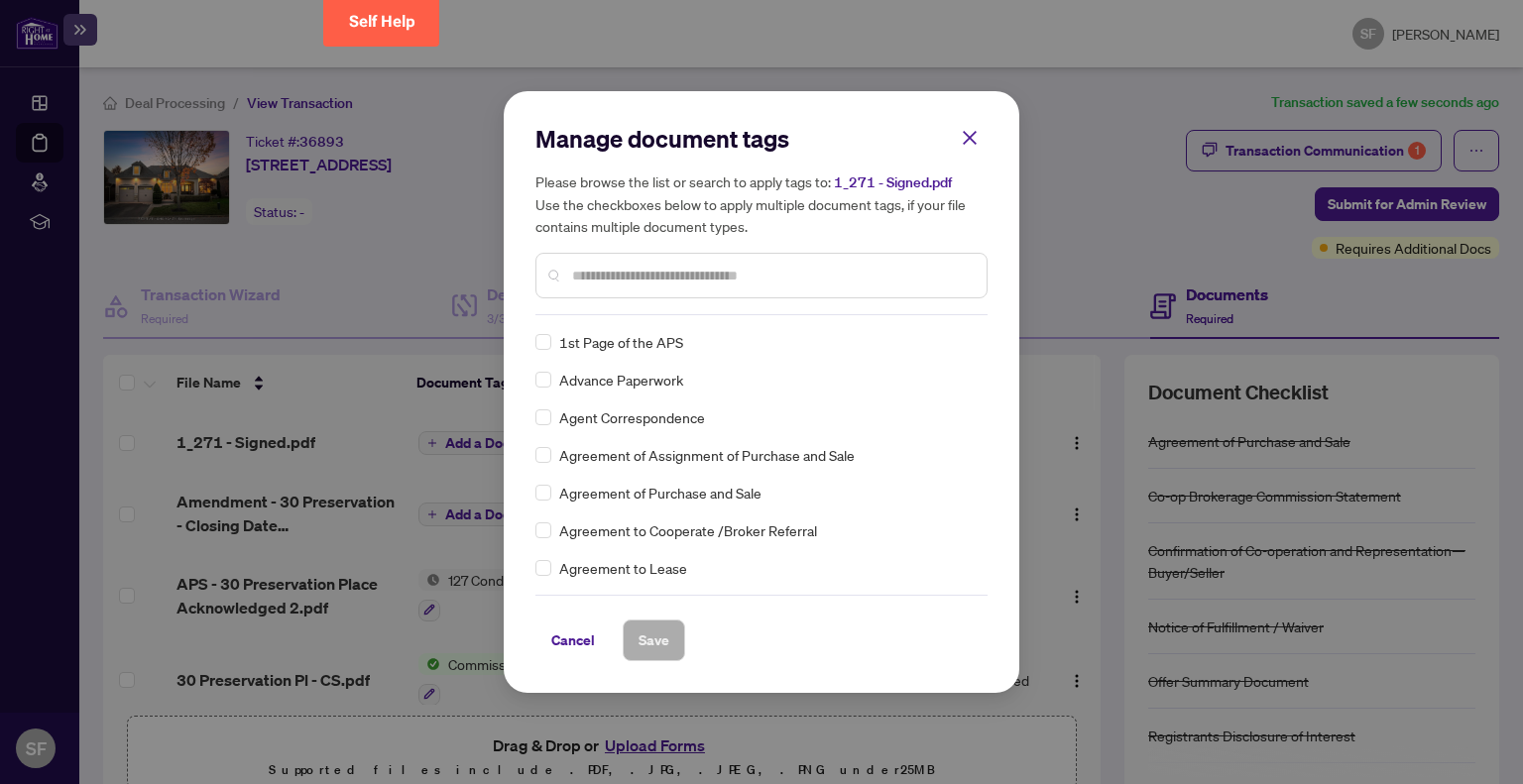 click at bounding box center [762, 276] 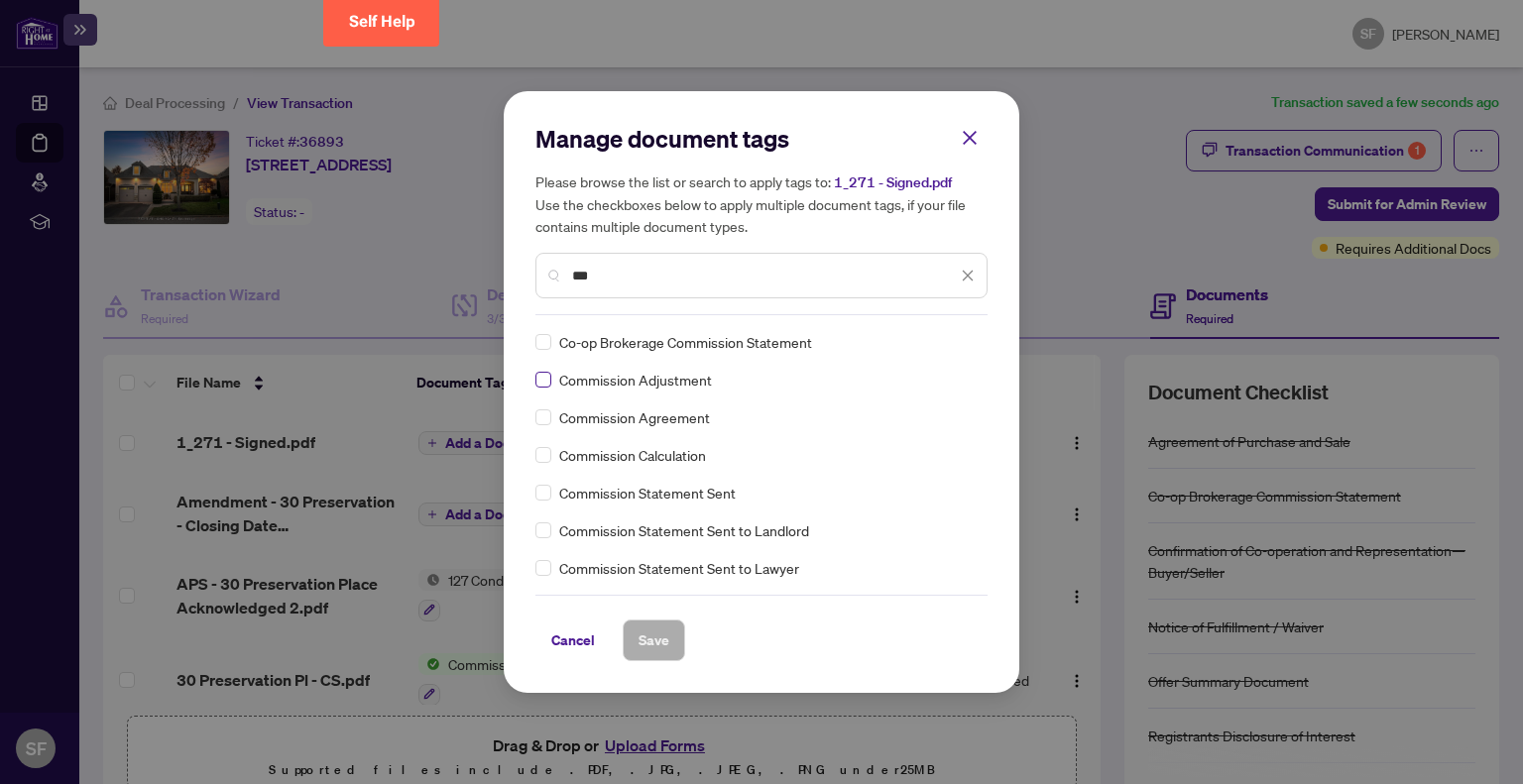 type on "***" 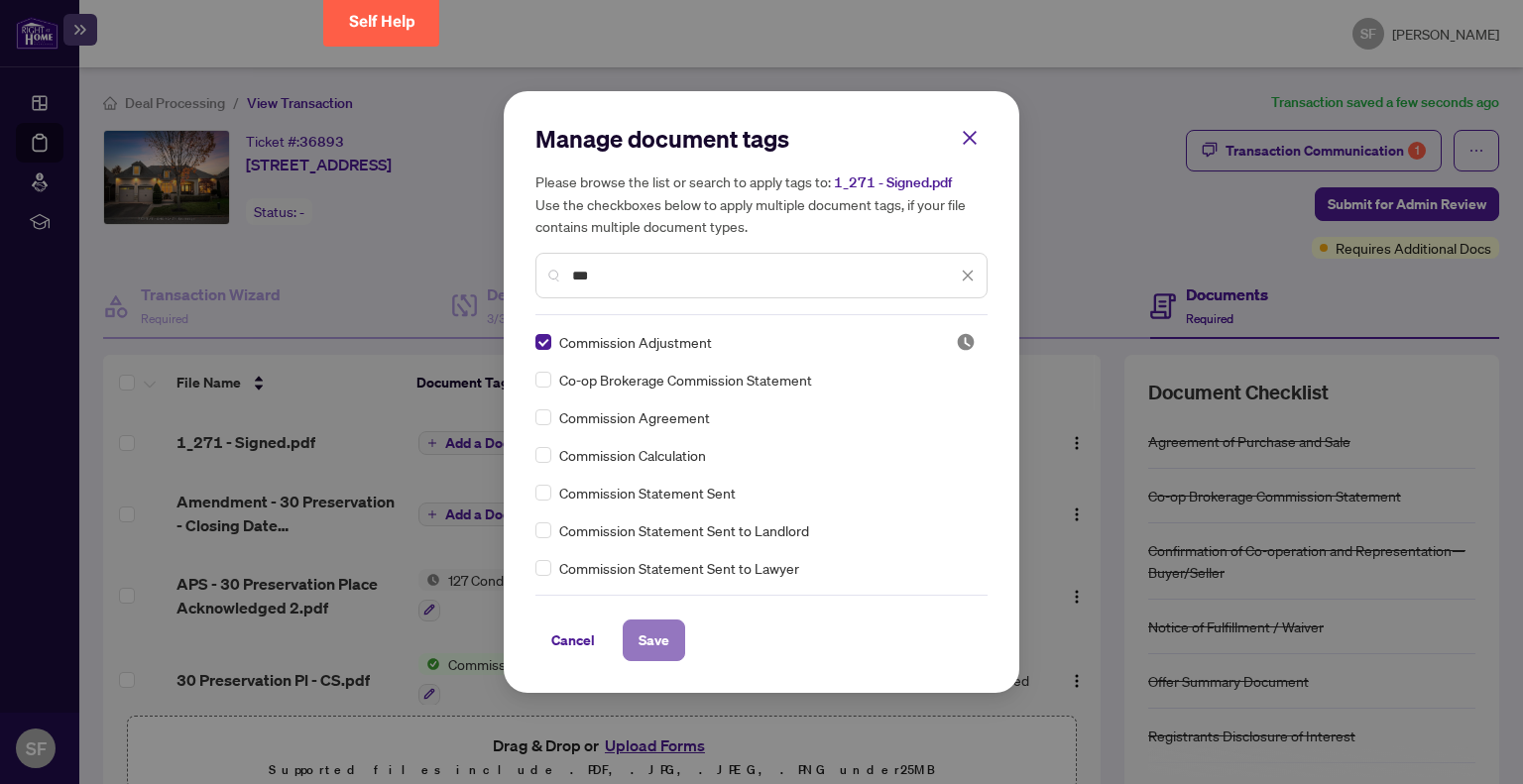 click on "Save" at bounding box center [653, 640] 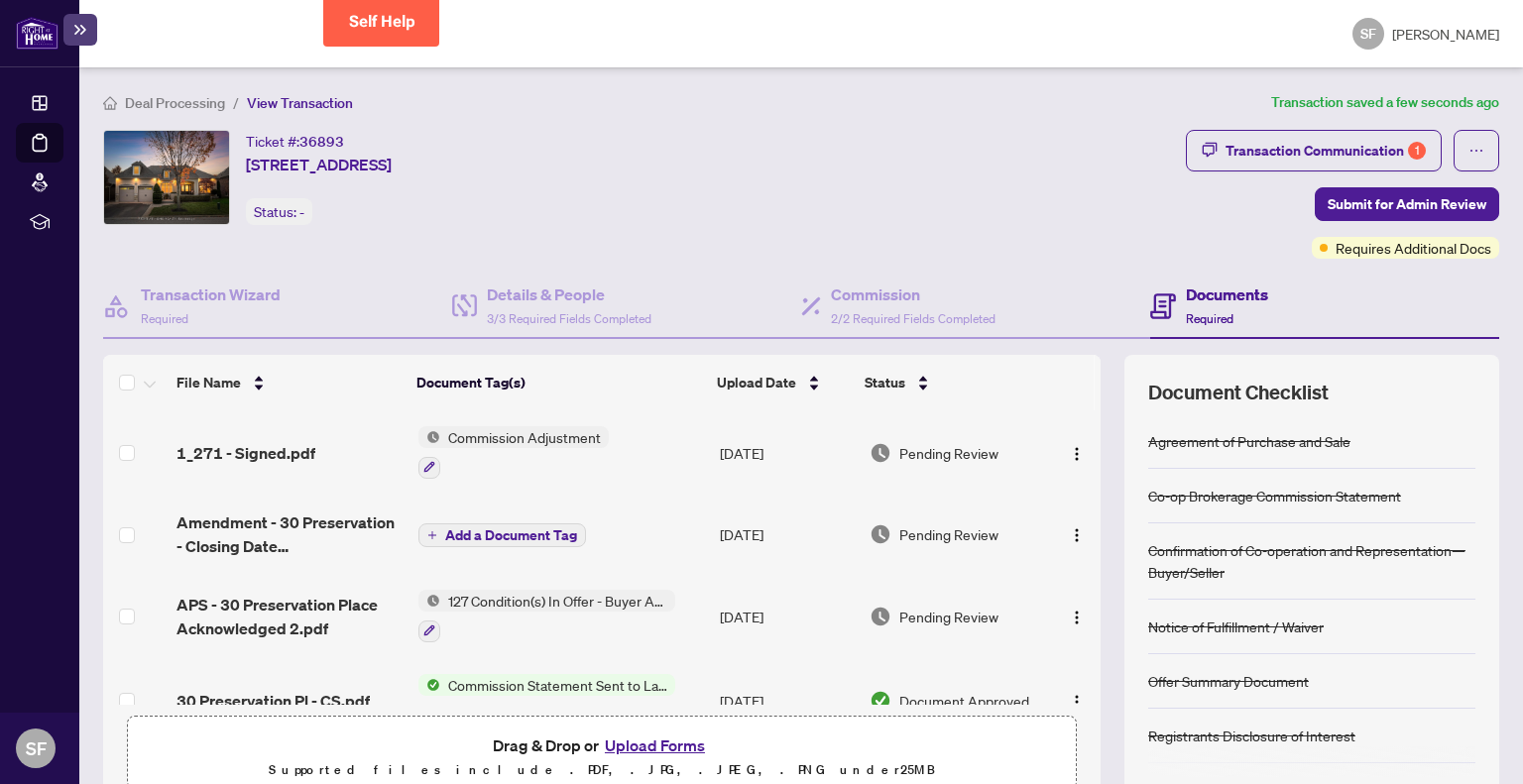 click on "Add a Document Tag" at bounding box center (511, 535) 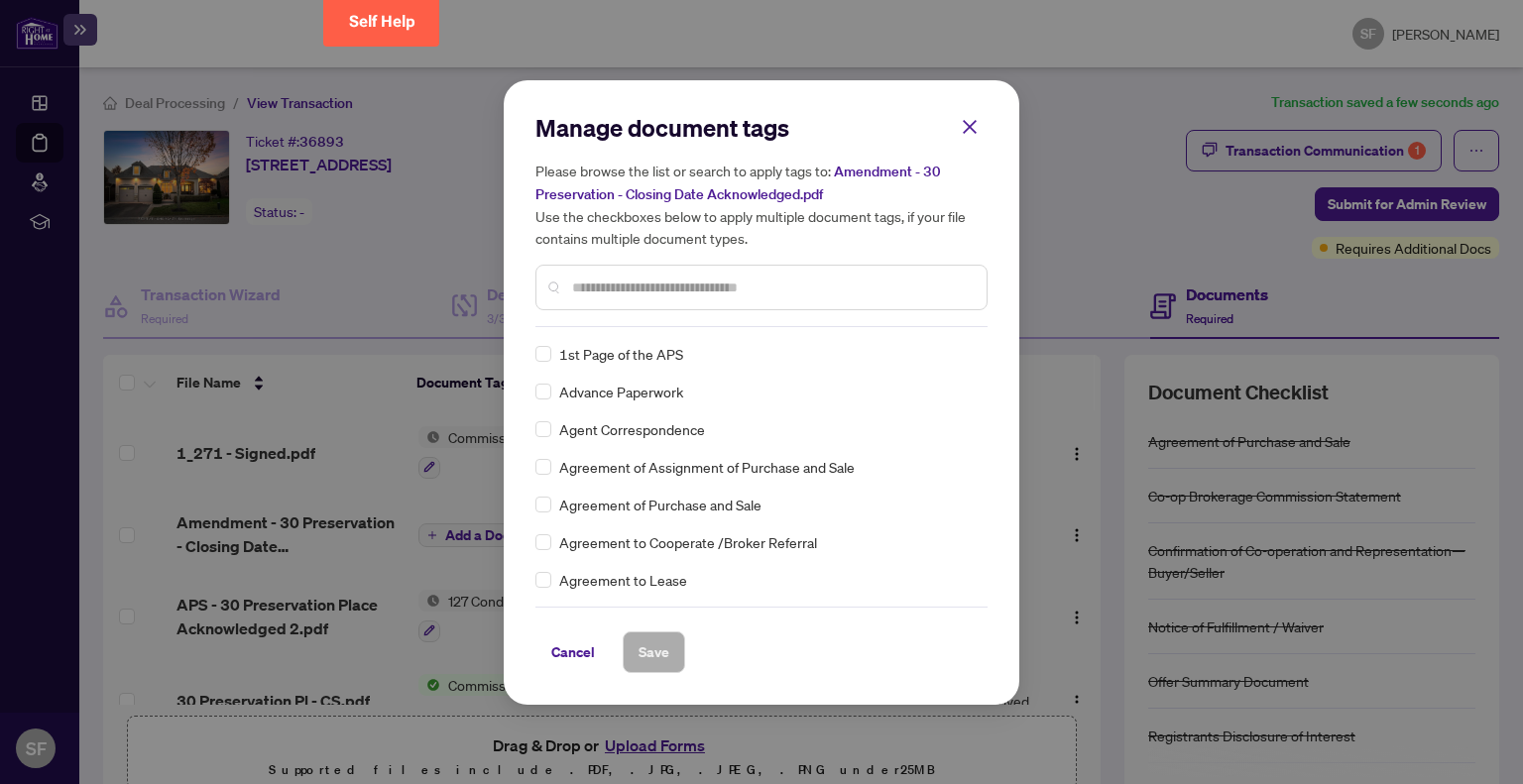 click at bounding box center [771, 287] 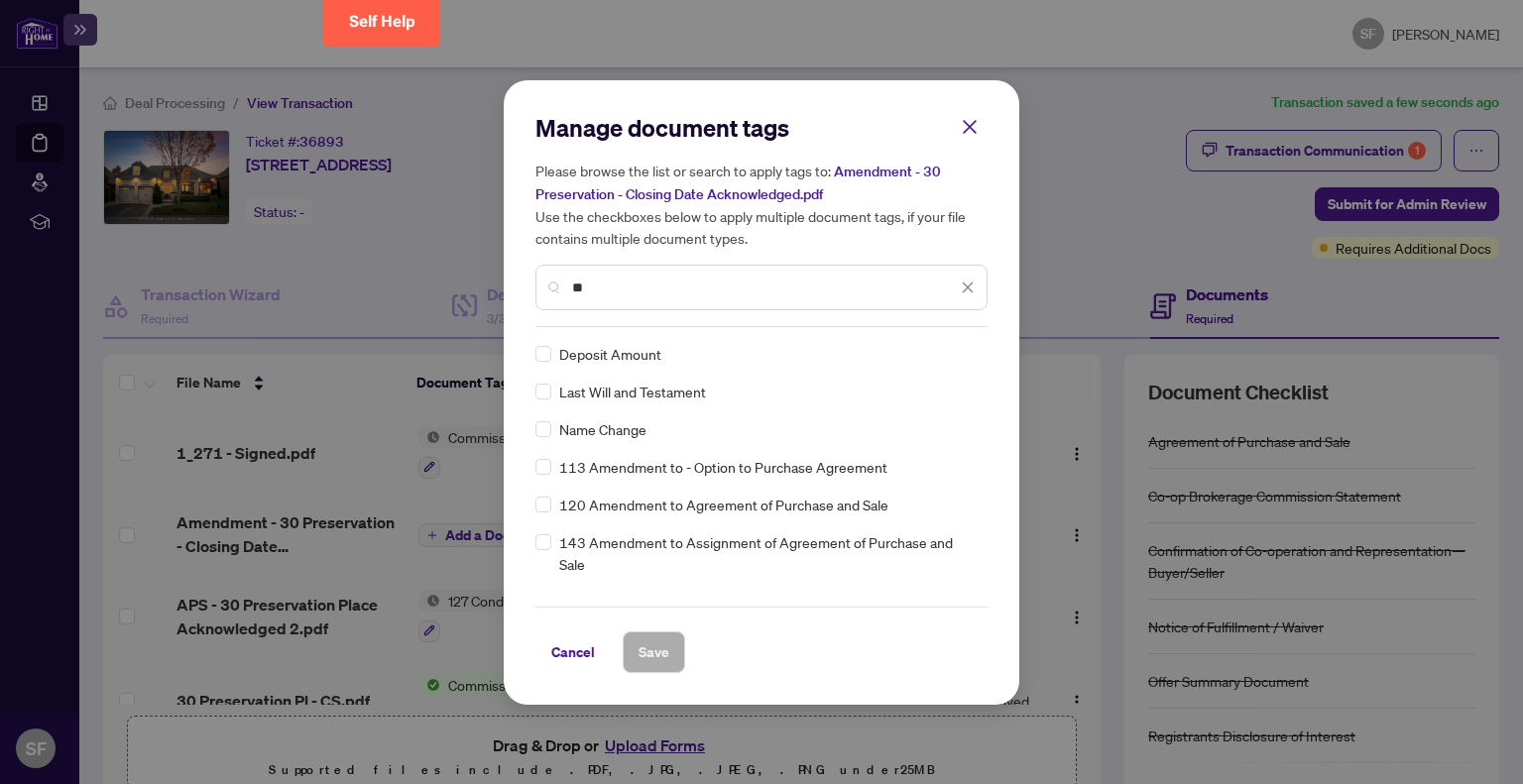 type on "**" 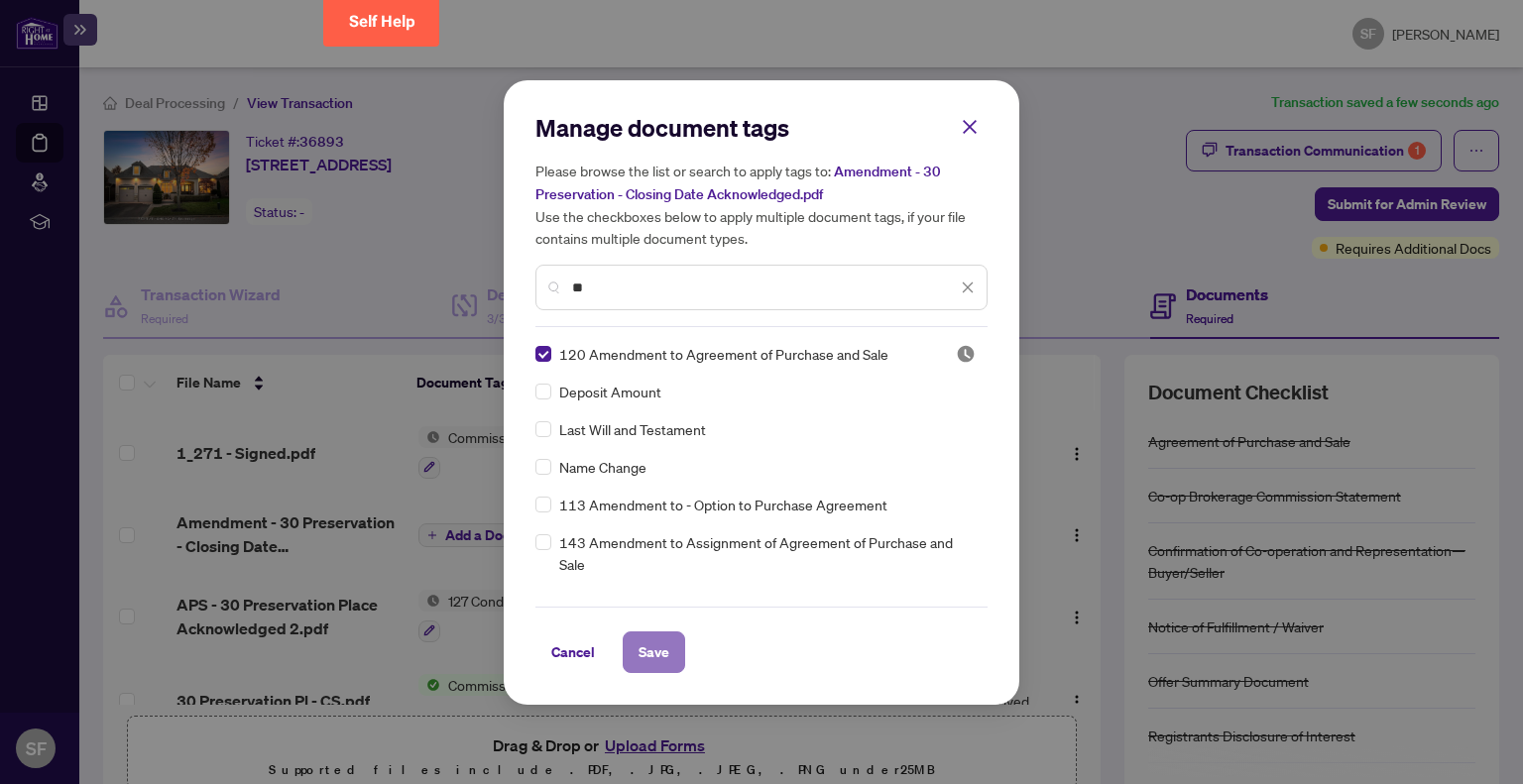 click on "Save" at bounding box center (653, 652) 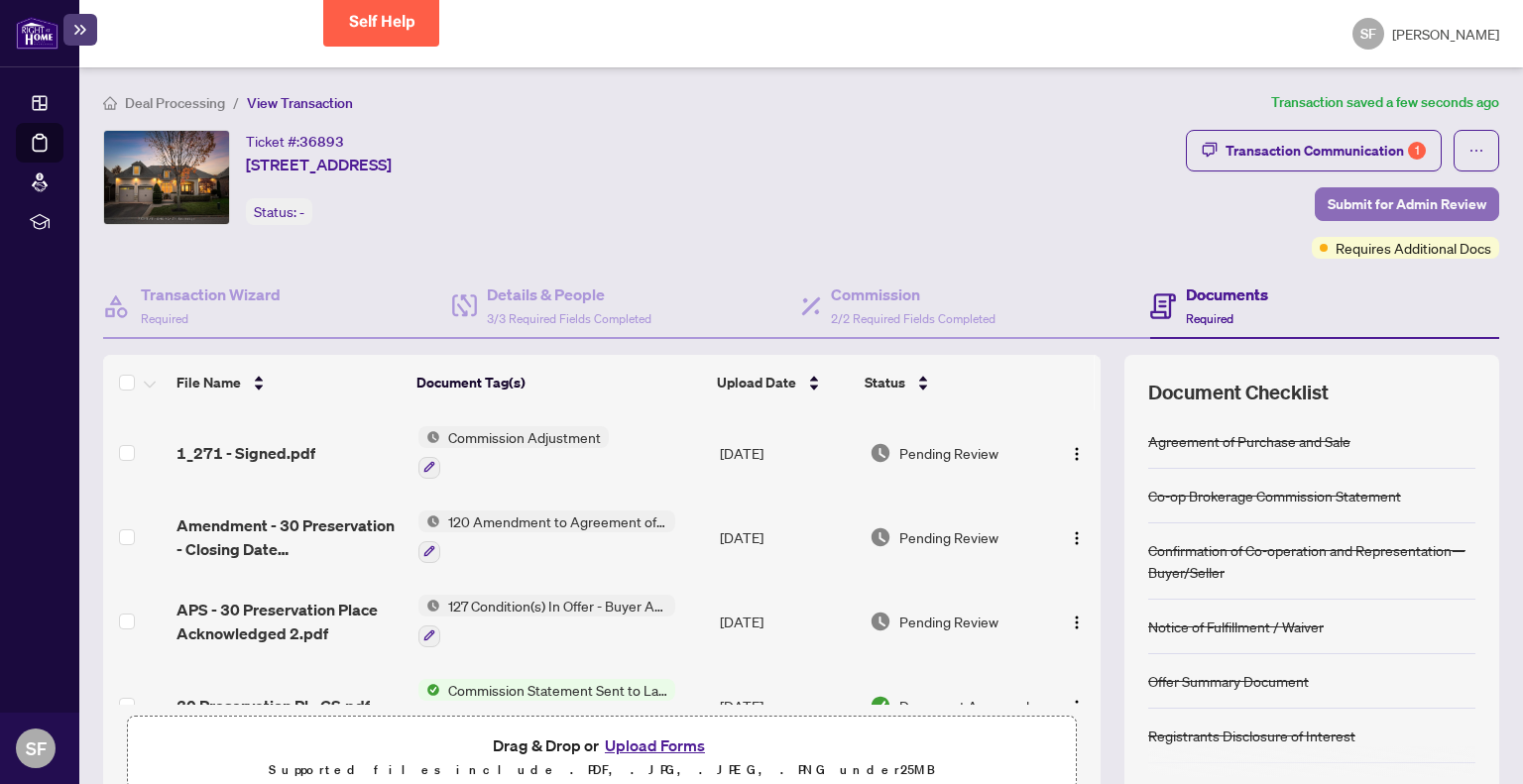 click on "Submit for Admin Review" at bounding box center (1407, 204) 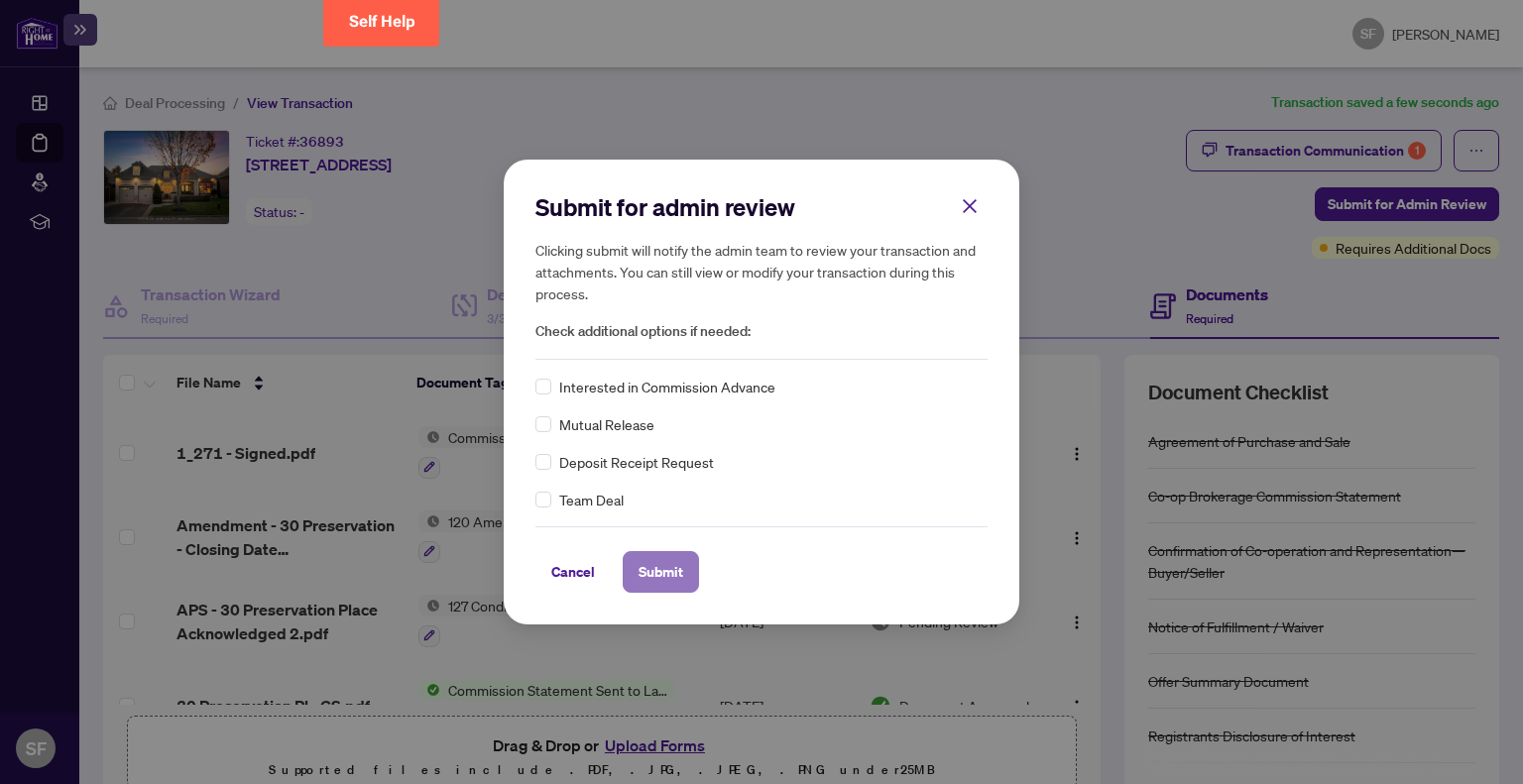 click on "Submit" at bounding box center [660, 572] 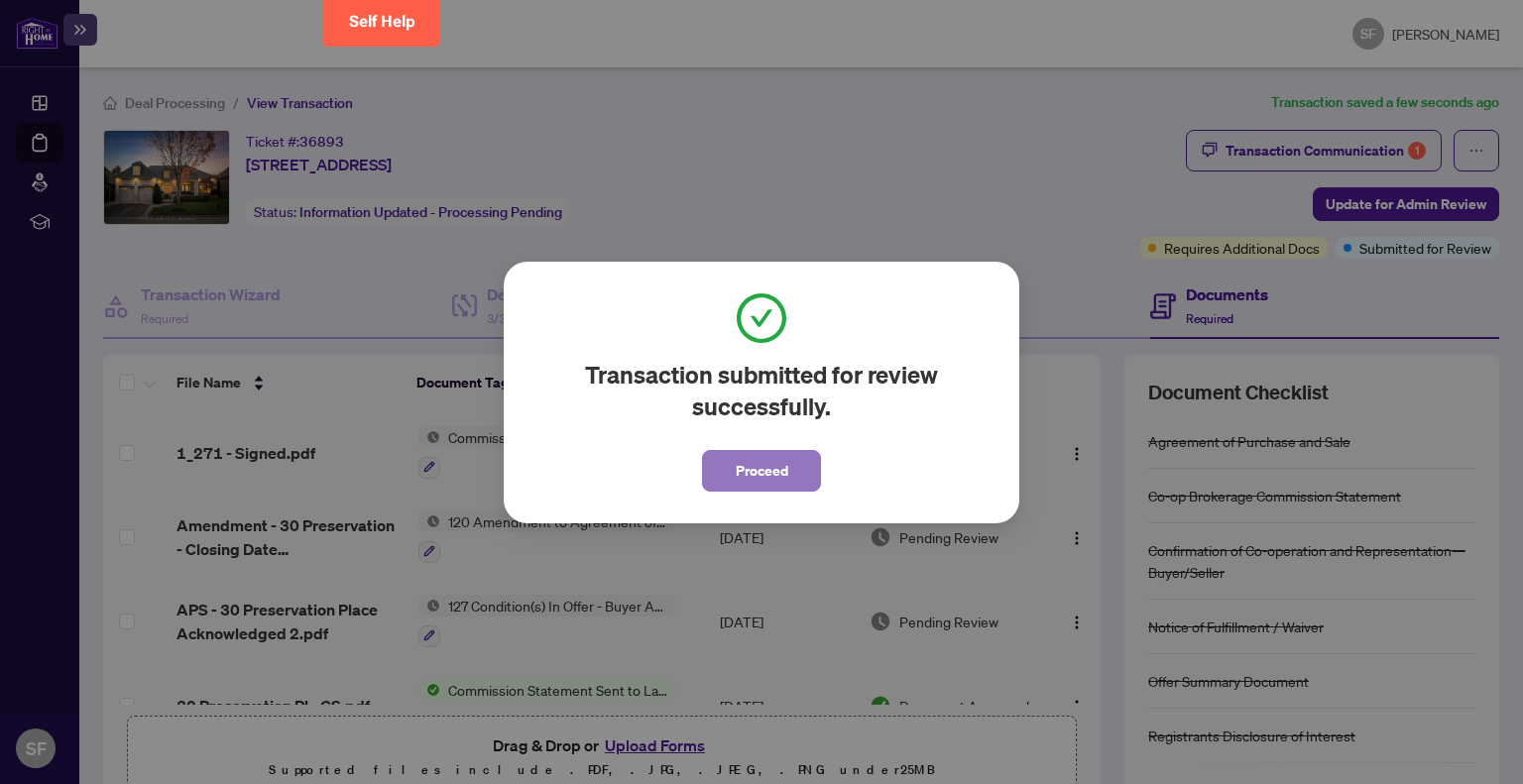 click on "Proceed" at bounding box center (762, 471) 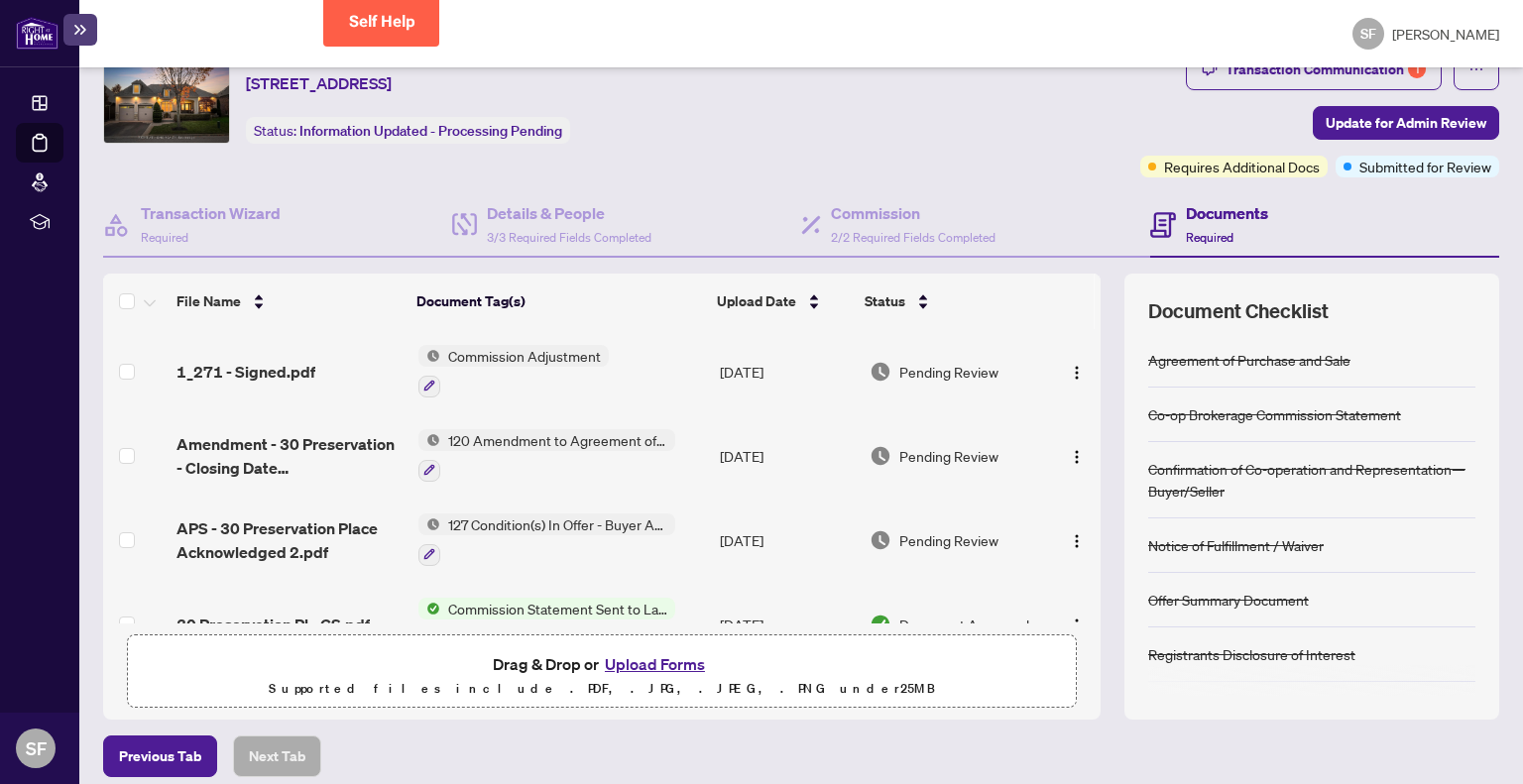 scroll, scrollTop: 95, scrollLeft: 0, axis: vertical 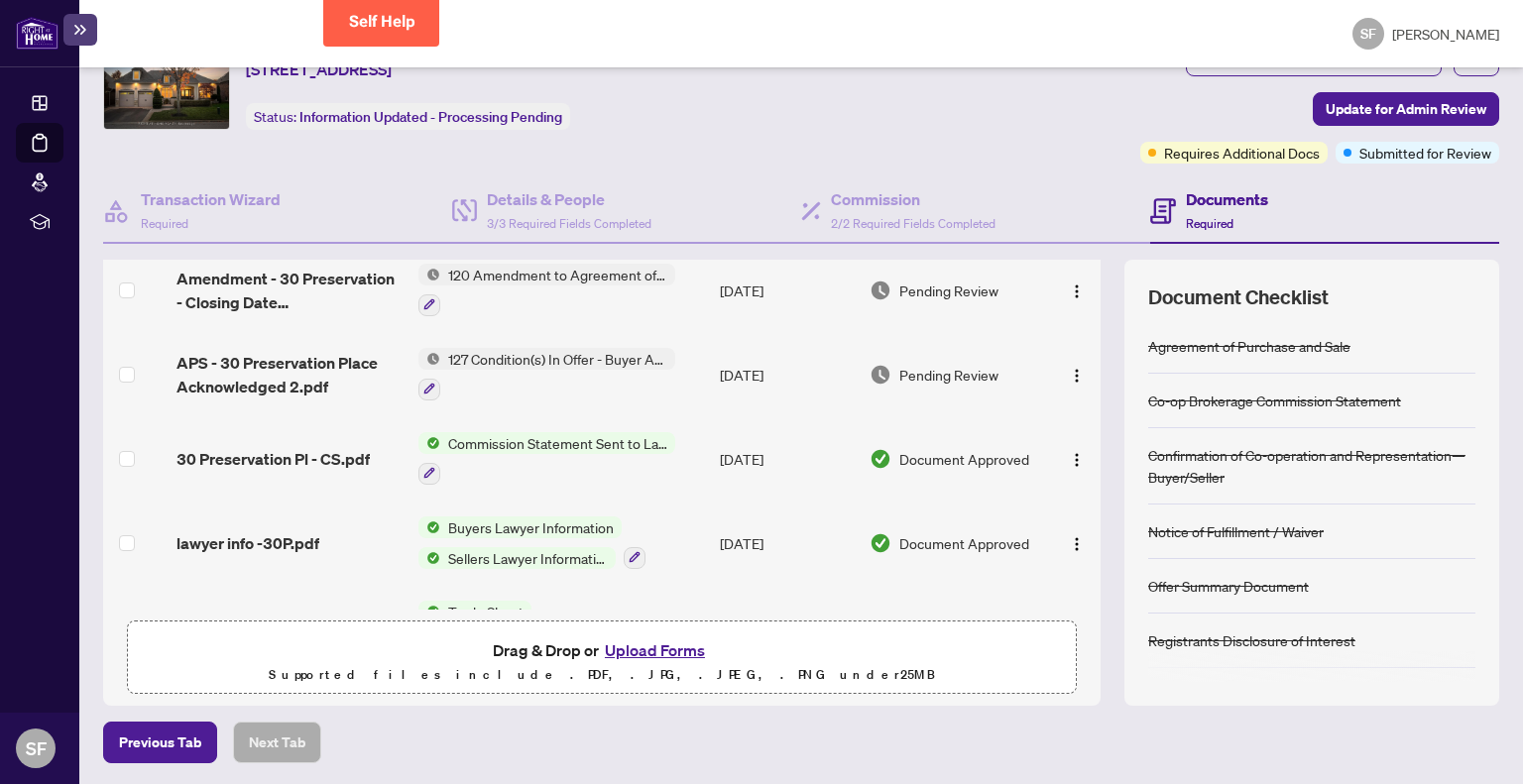 click on "30 Preservation Pl - CS.pdf" at bounding box center [273, 459] 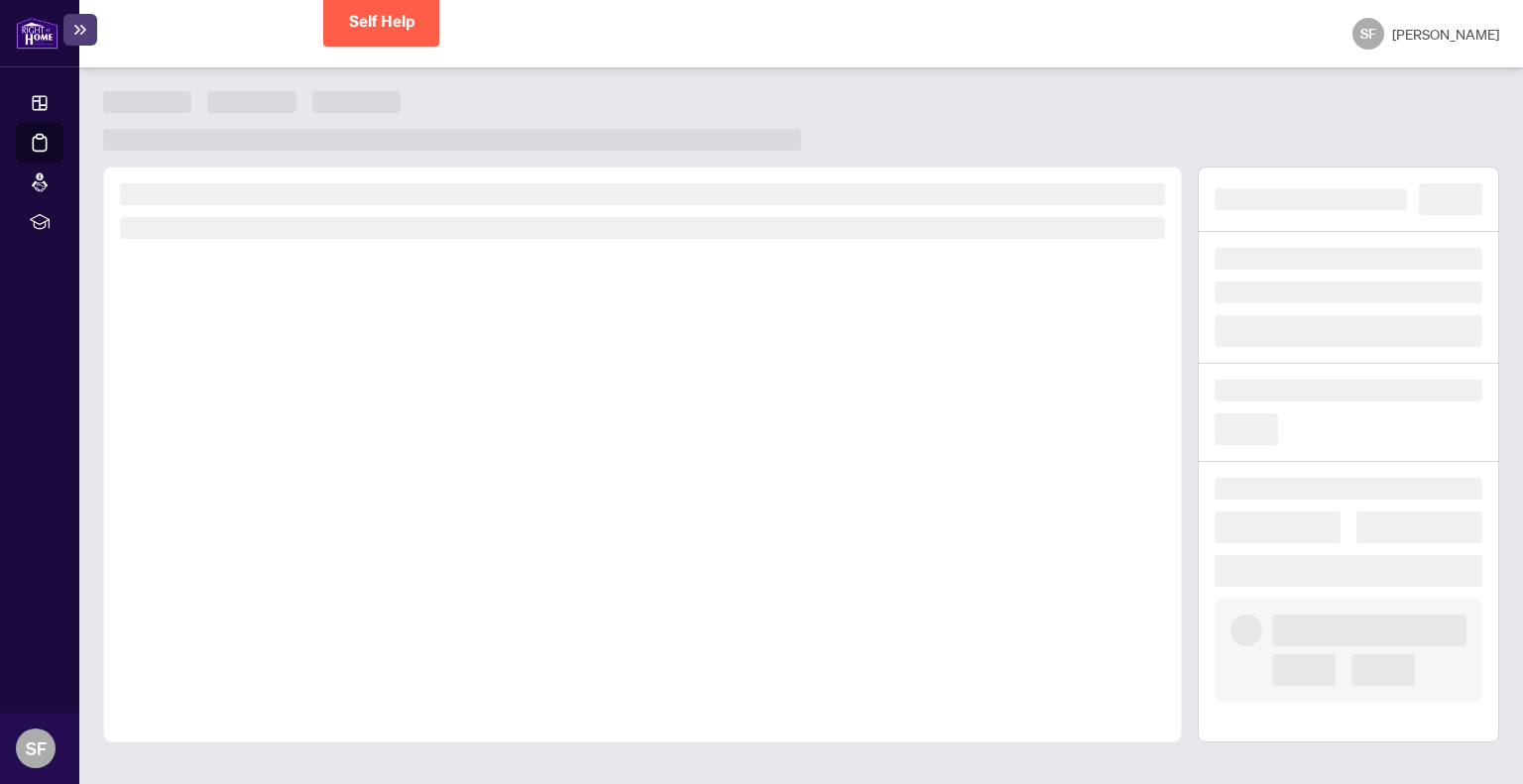 scroll, scrollTop: 0, scrollLeft: 0, axis: both 